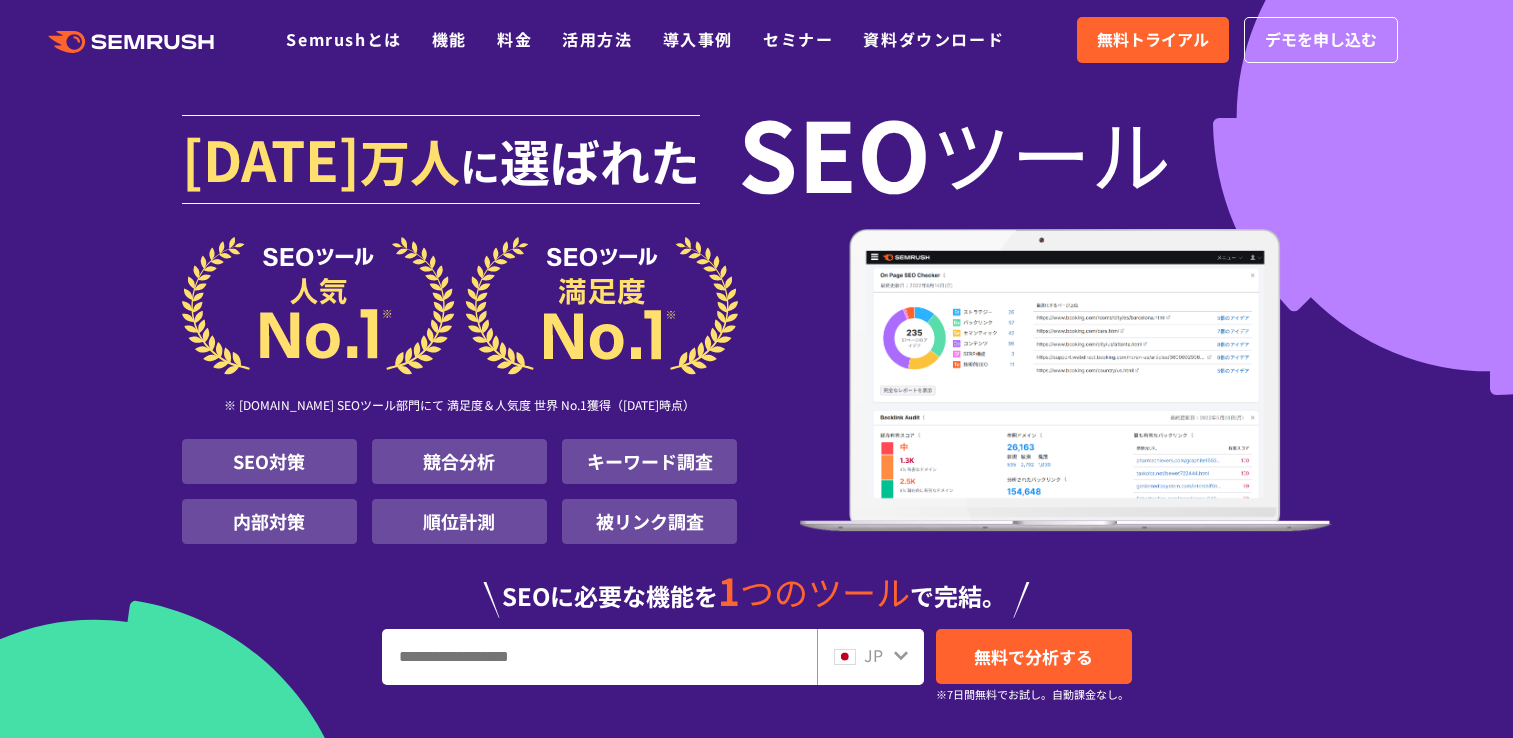 scroll, scrollTop: 0, scrollLeft: 0, axis: both 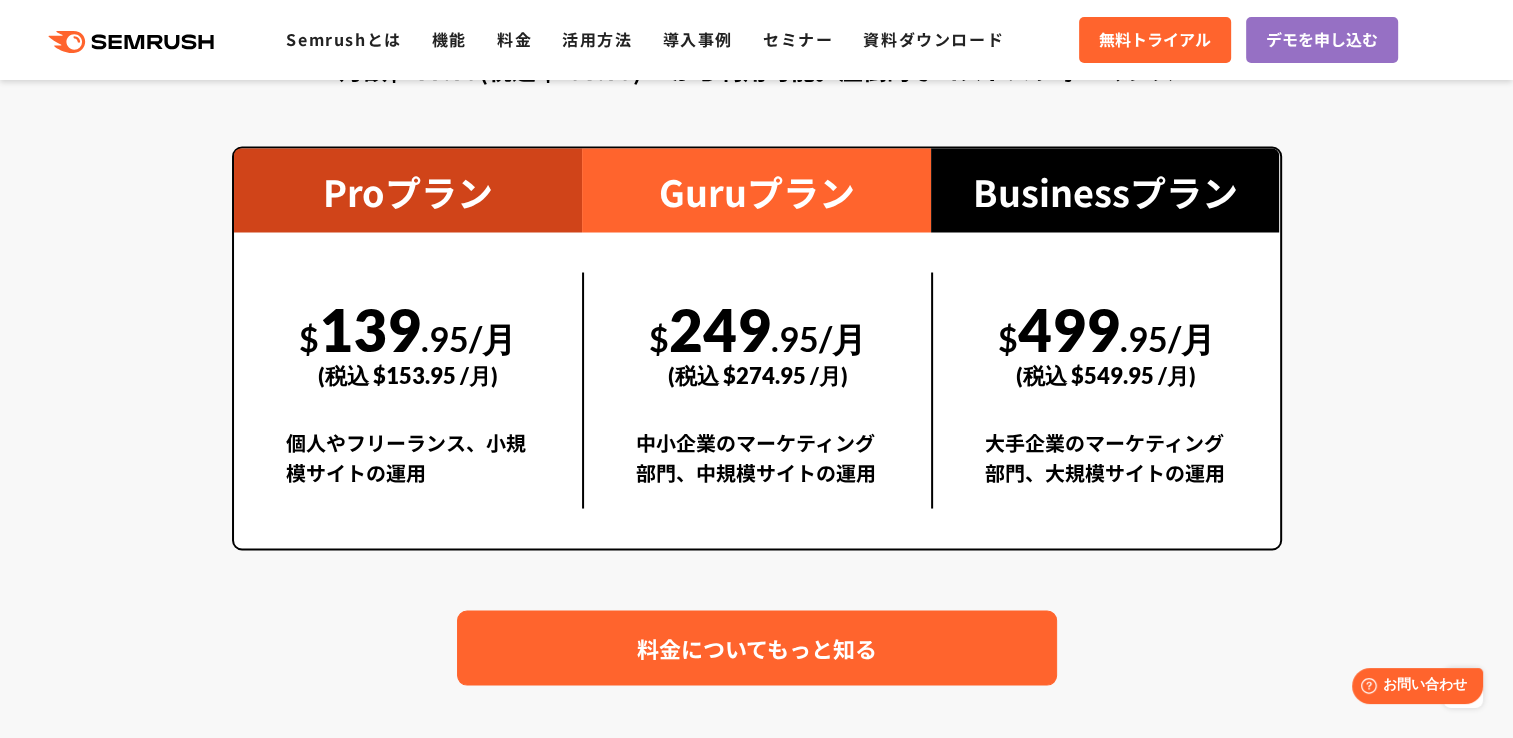 click on "料金についてもっと知る" at bounding box center (757, 647) 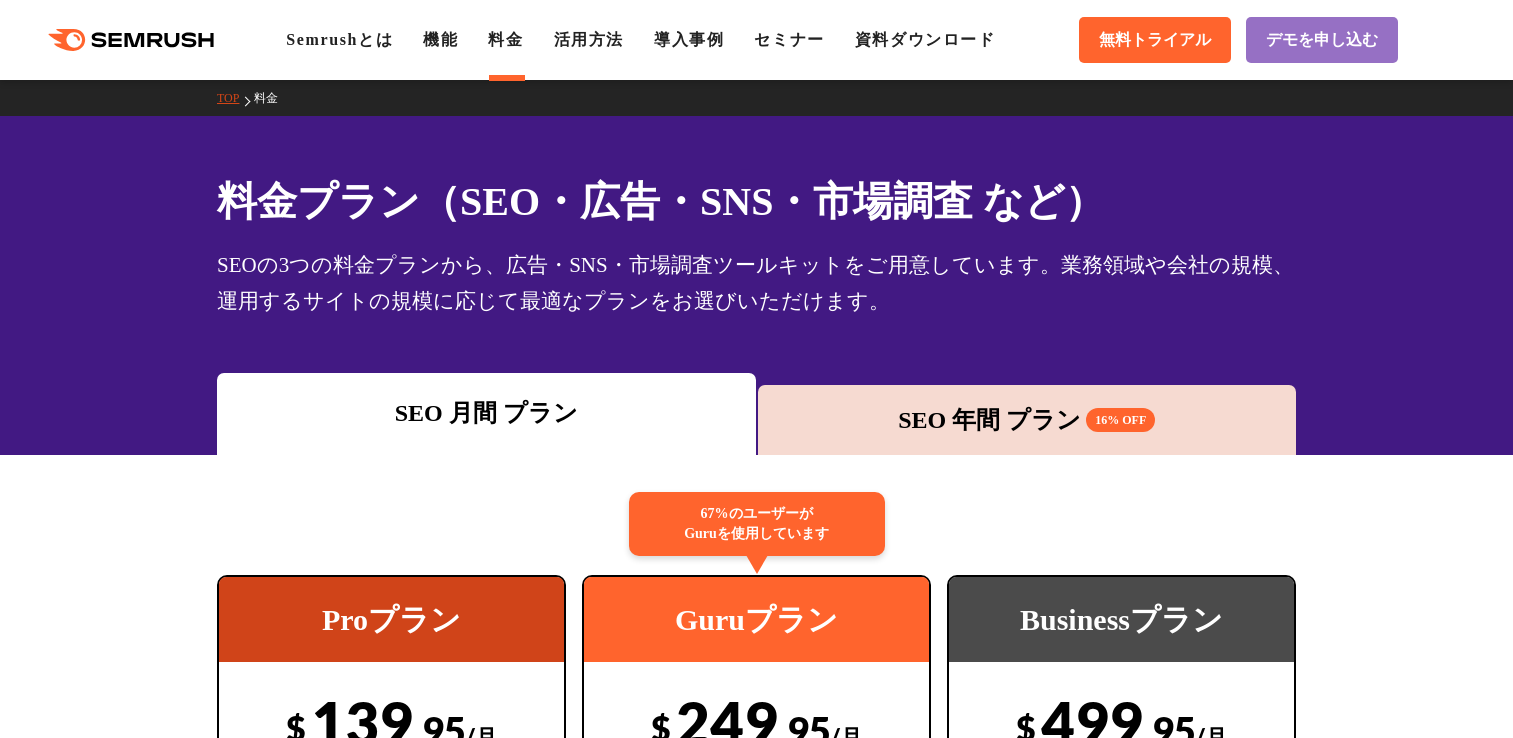 scroll, scrollTop: 0, scrollLeft: 0, axis: both 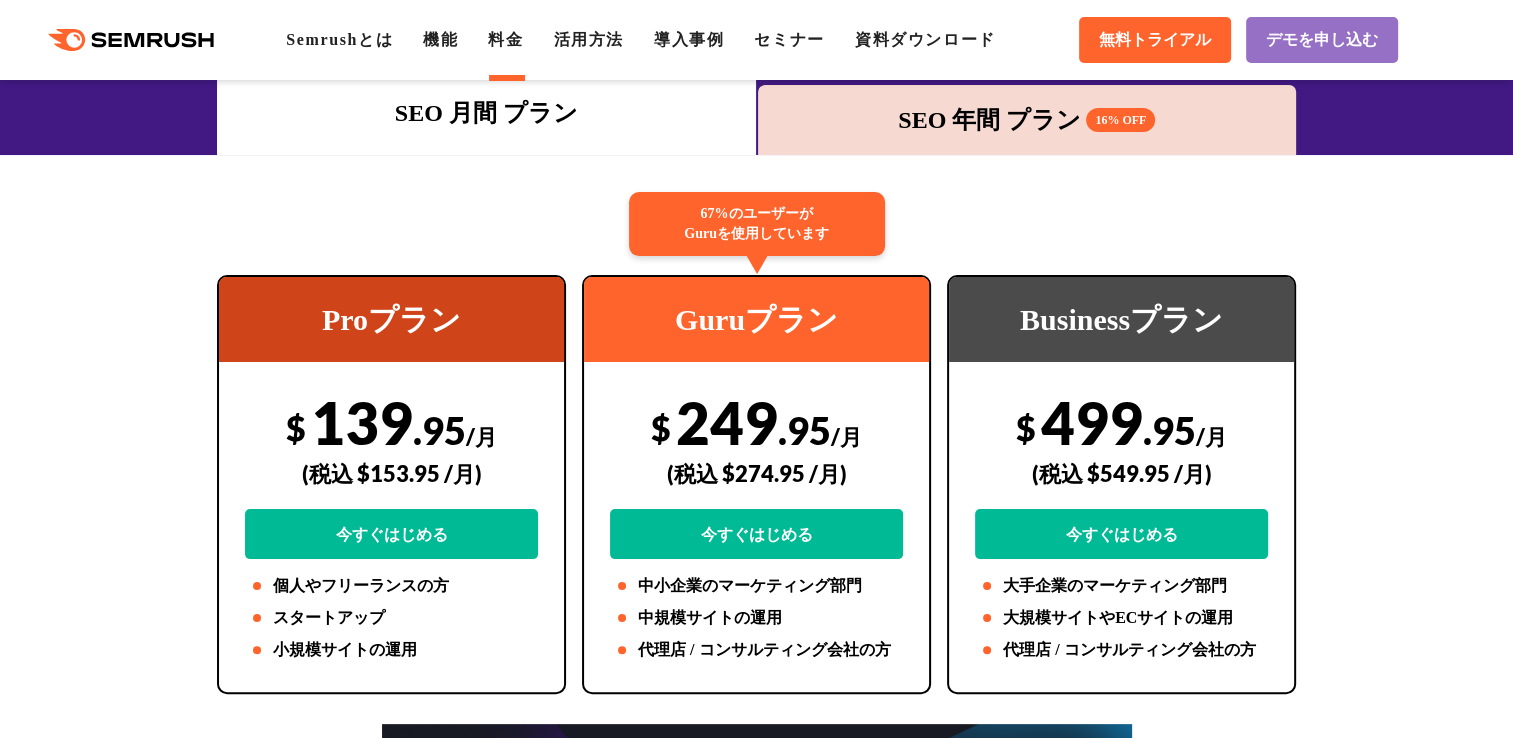 click on "SEO 年間 プラン 16% OFF" at bounding box center (1027, 120) 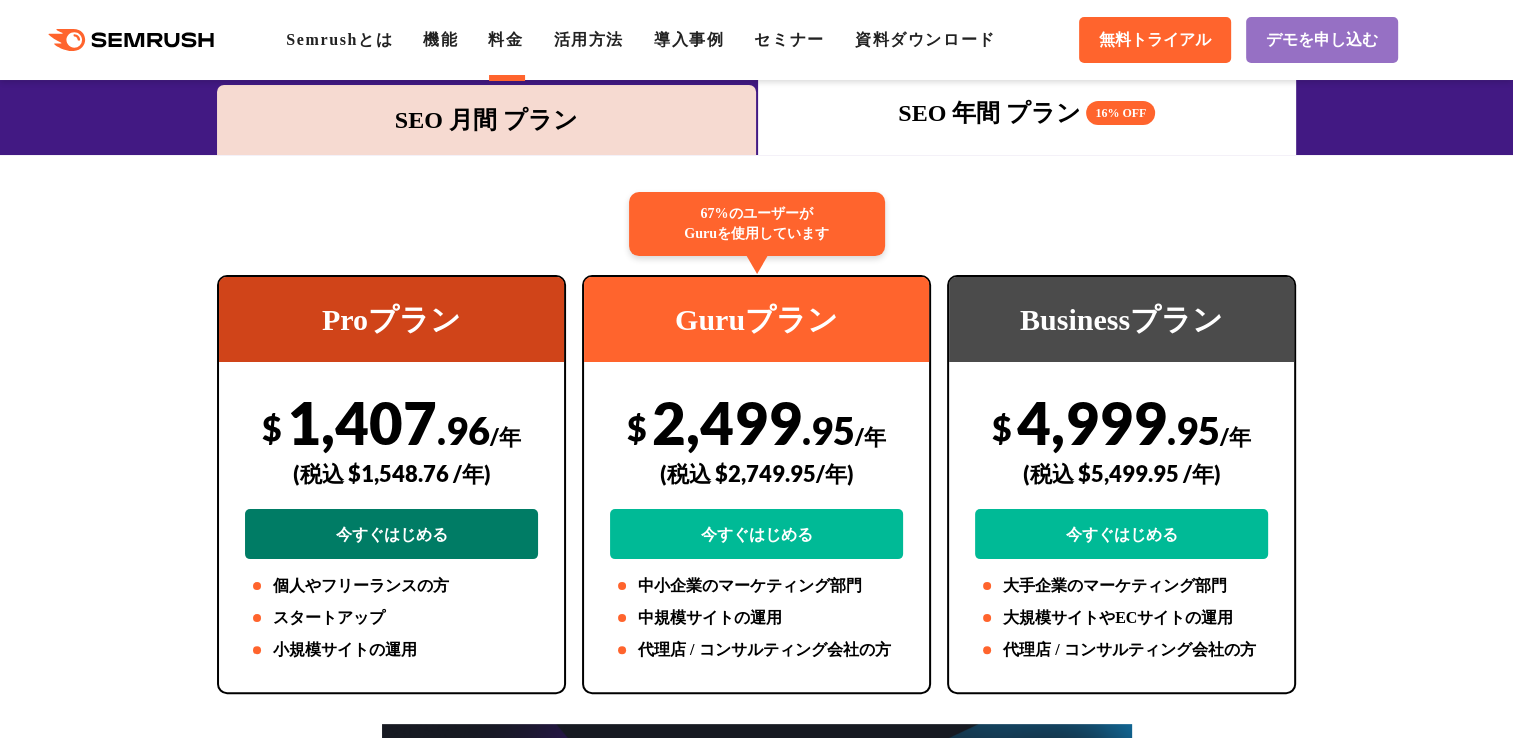 click on "今すぐはじめる" at bounding box center (391, 534) 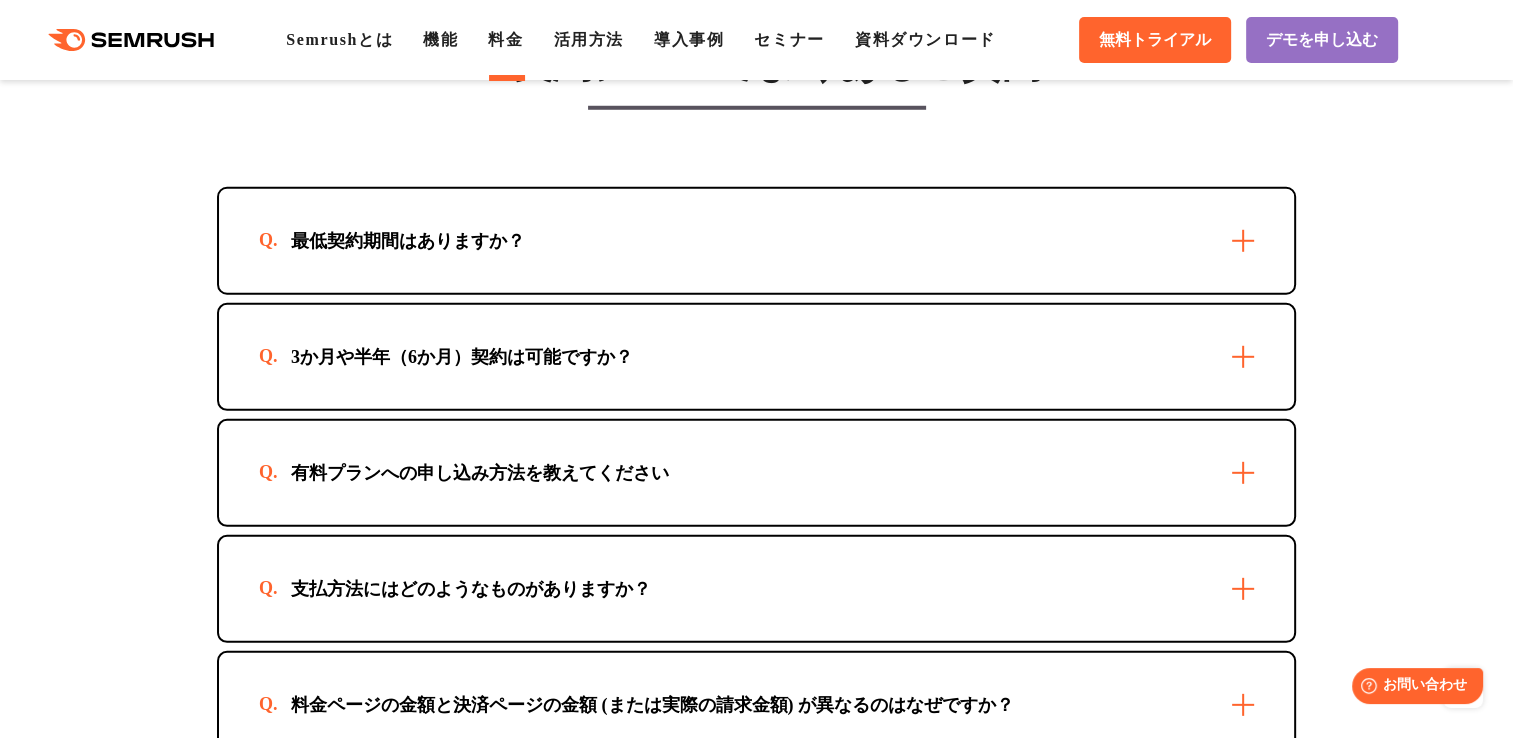 scroll, scrollTop: 5700, scrollLeft: 0, axis: vertical 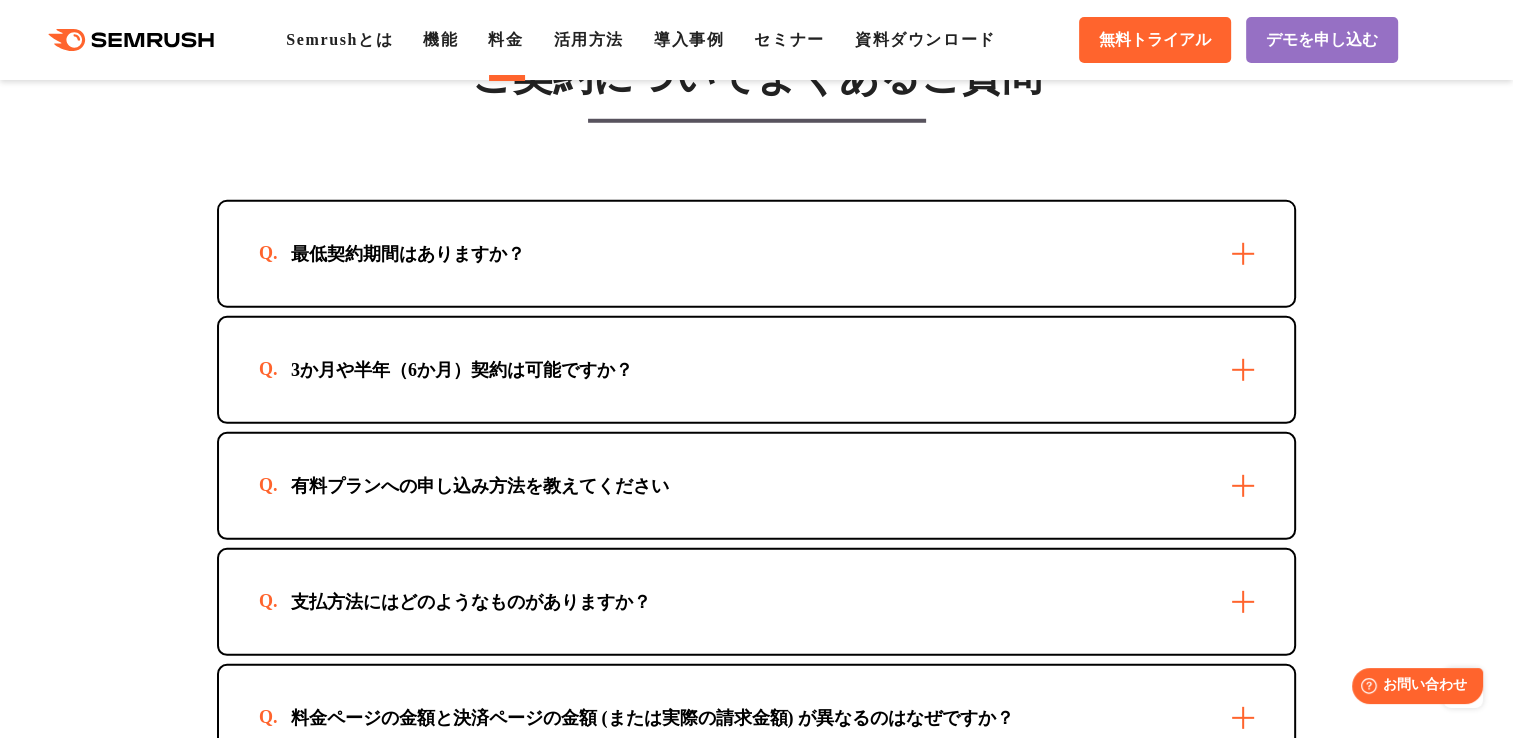 click on "最低契約期間はありますか？" at bounding box center [756, 254] 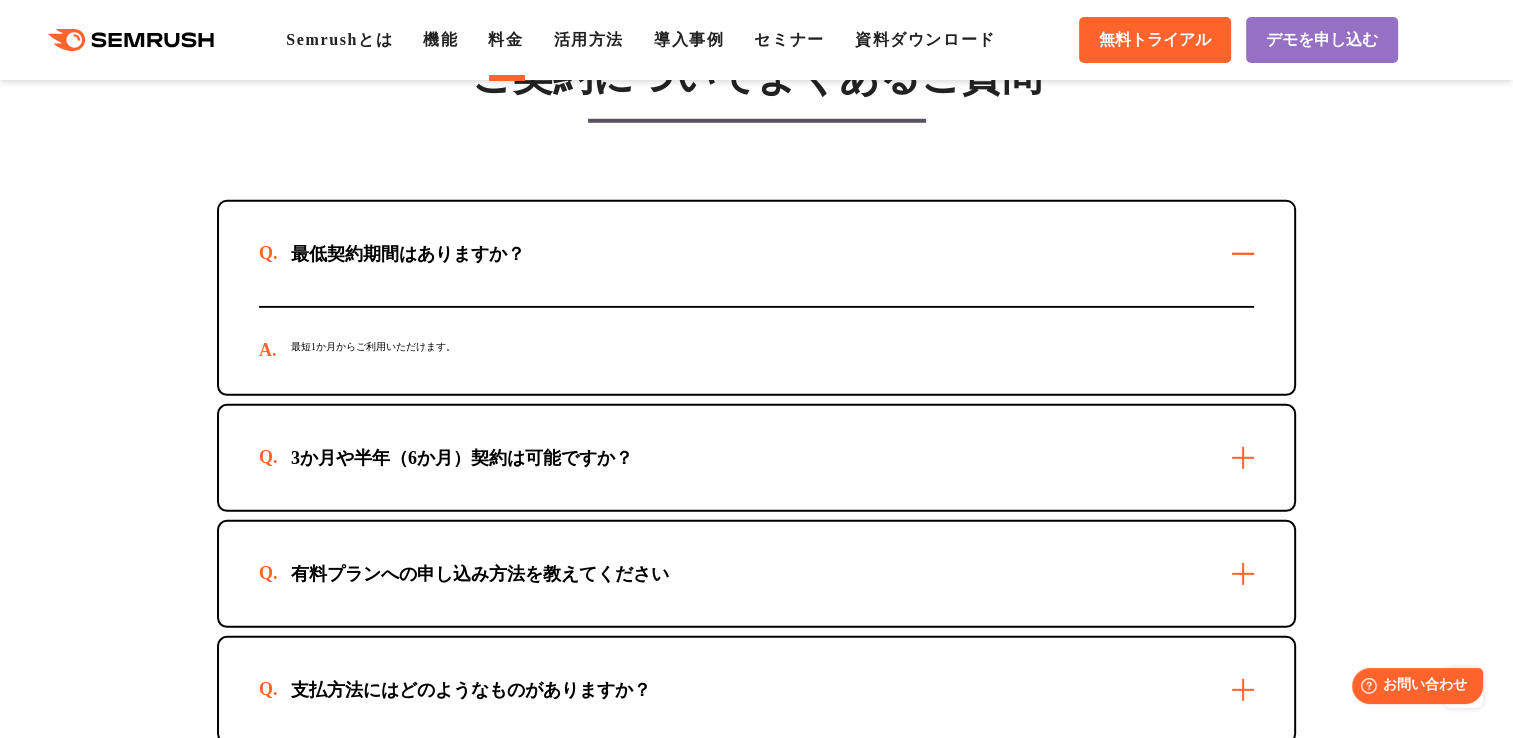 click on "3か月や半年（6か月）契約は可能ですか？" at bounding box center (756, 458) 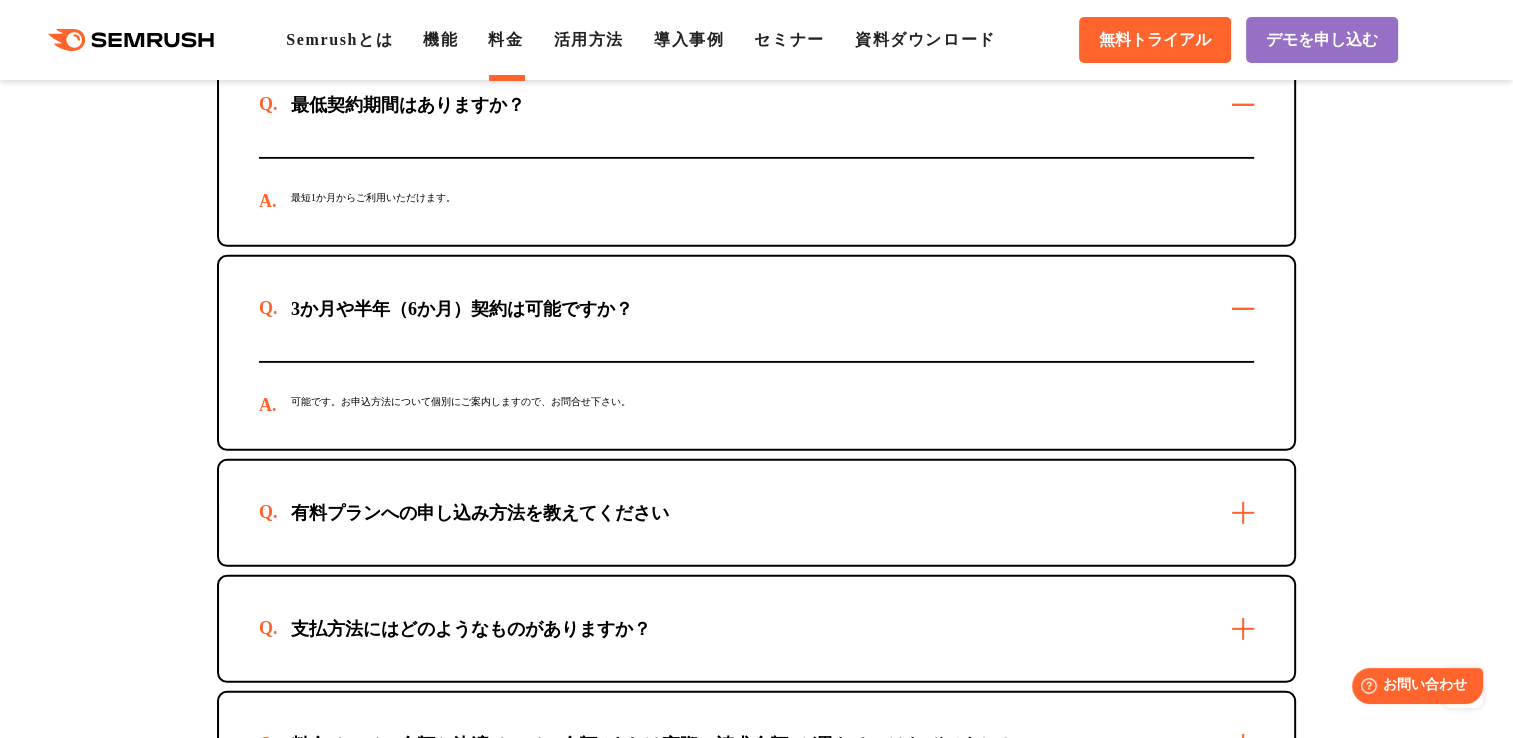 scroll, scrollTop: 6000, scrollLeft: 0, axis: vertical 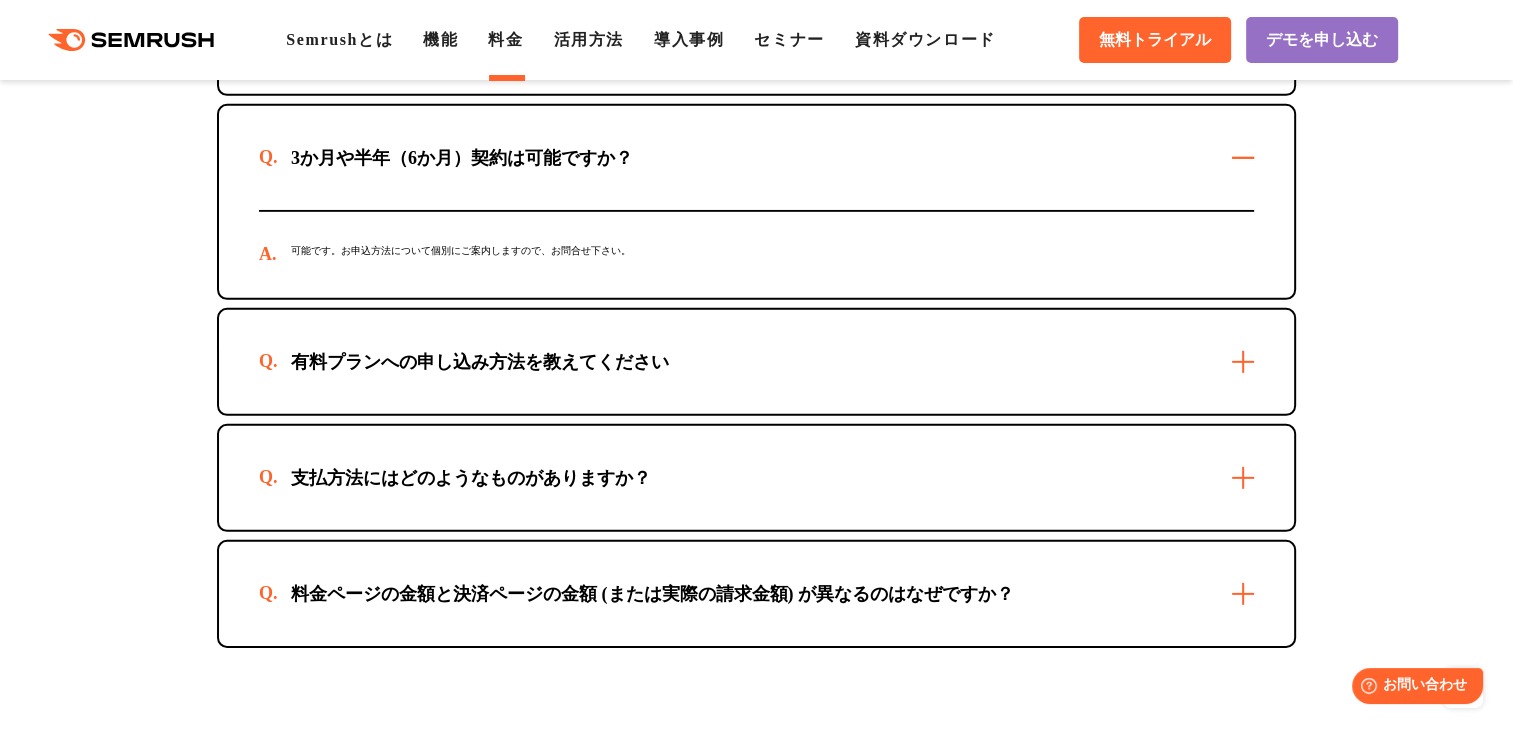 click on "有料プランへの申し込み方法を教えてください" at bounding box center (480, 362) 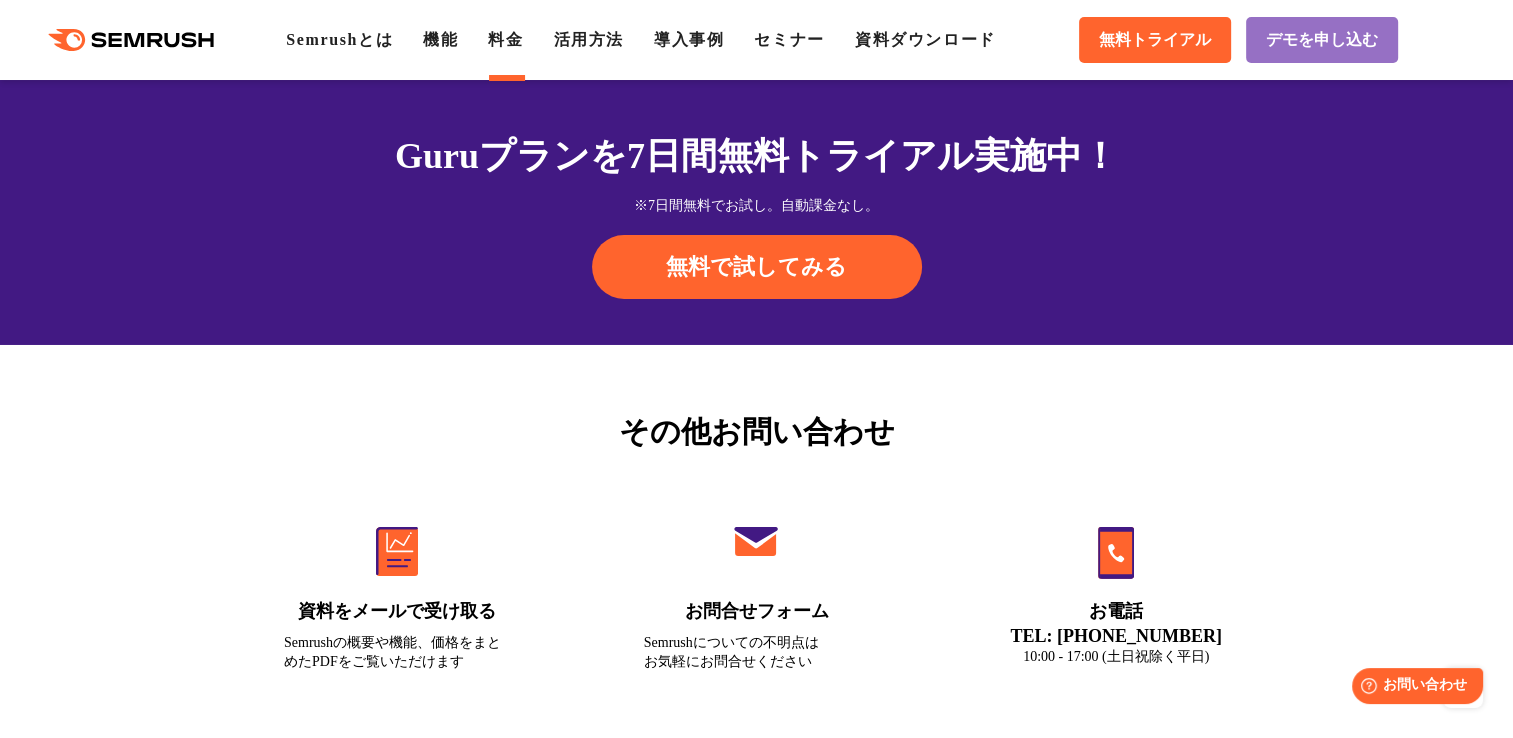 scroll, scrollTop: 6829, scrollLeft: 0, axis: vertical 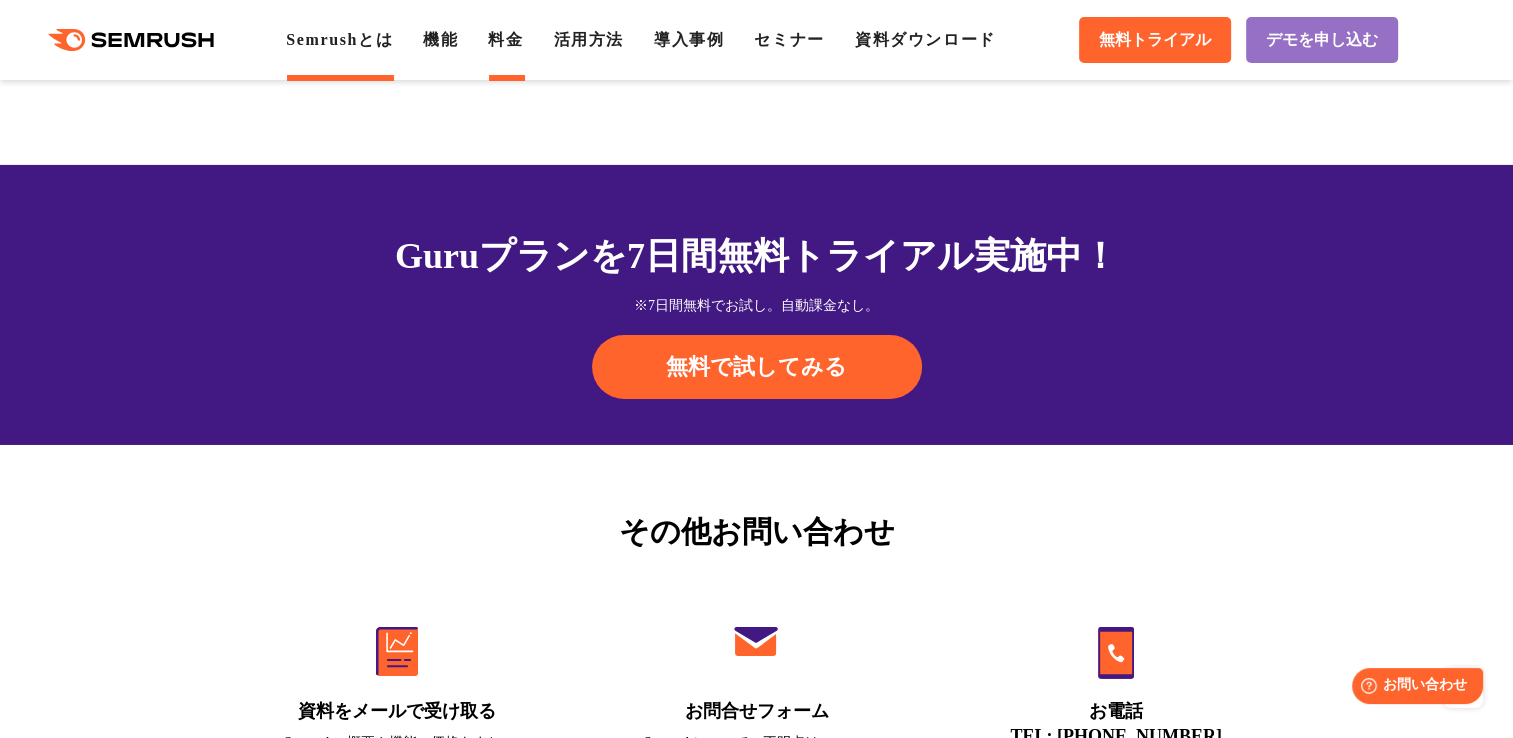 click on "Semrushとは" at bounding box center [339, 39] 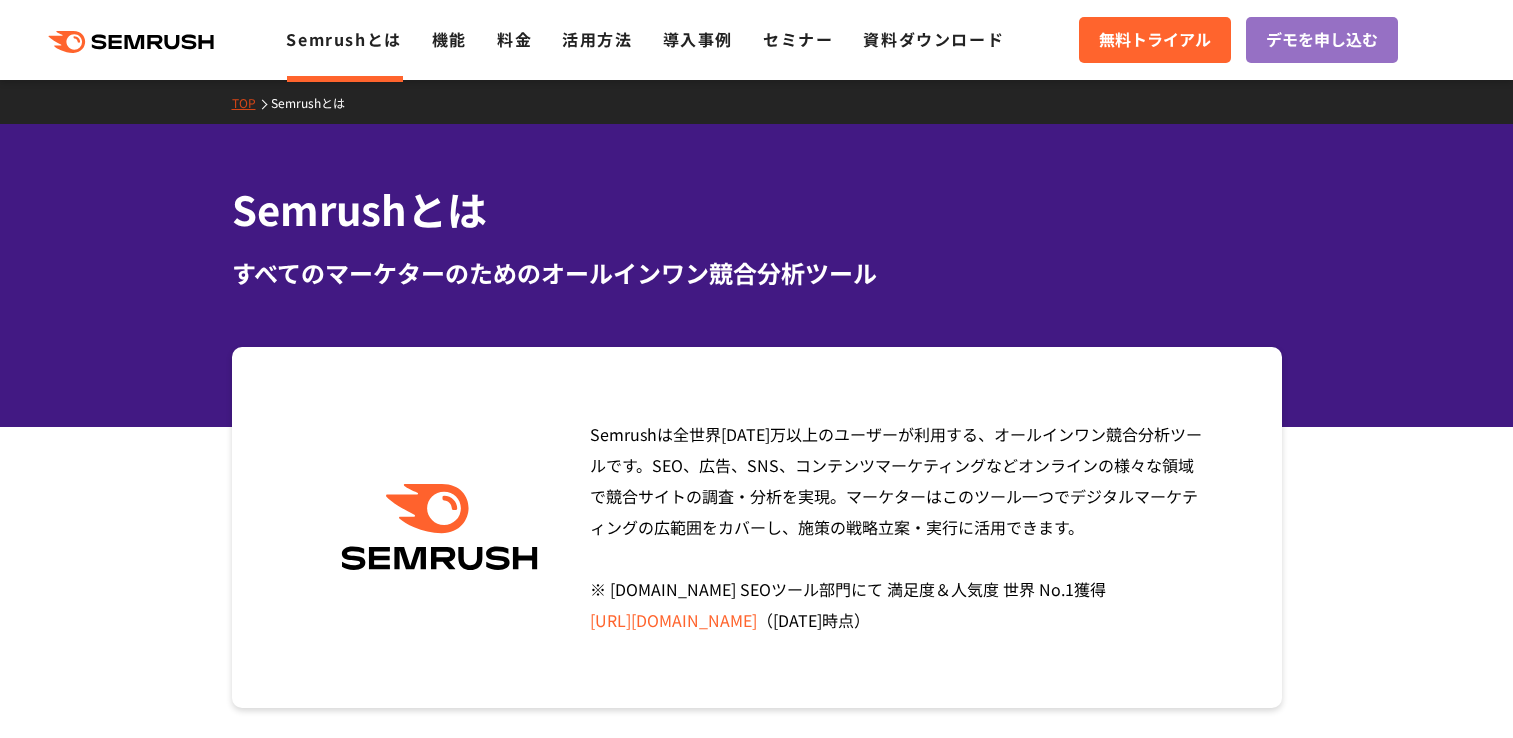 scroll, scrollTop: 0, scrollLeft: 0, axis: both 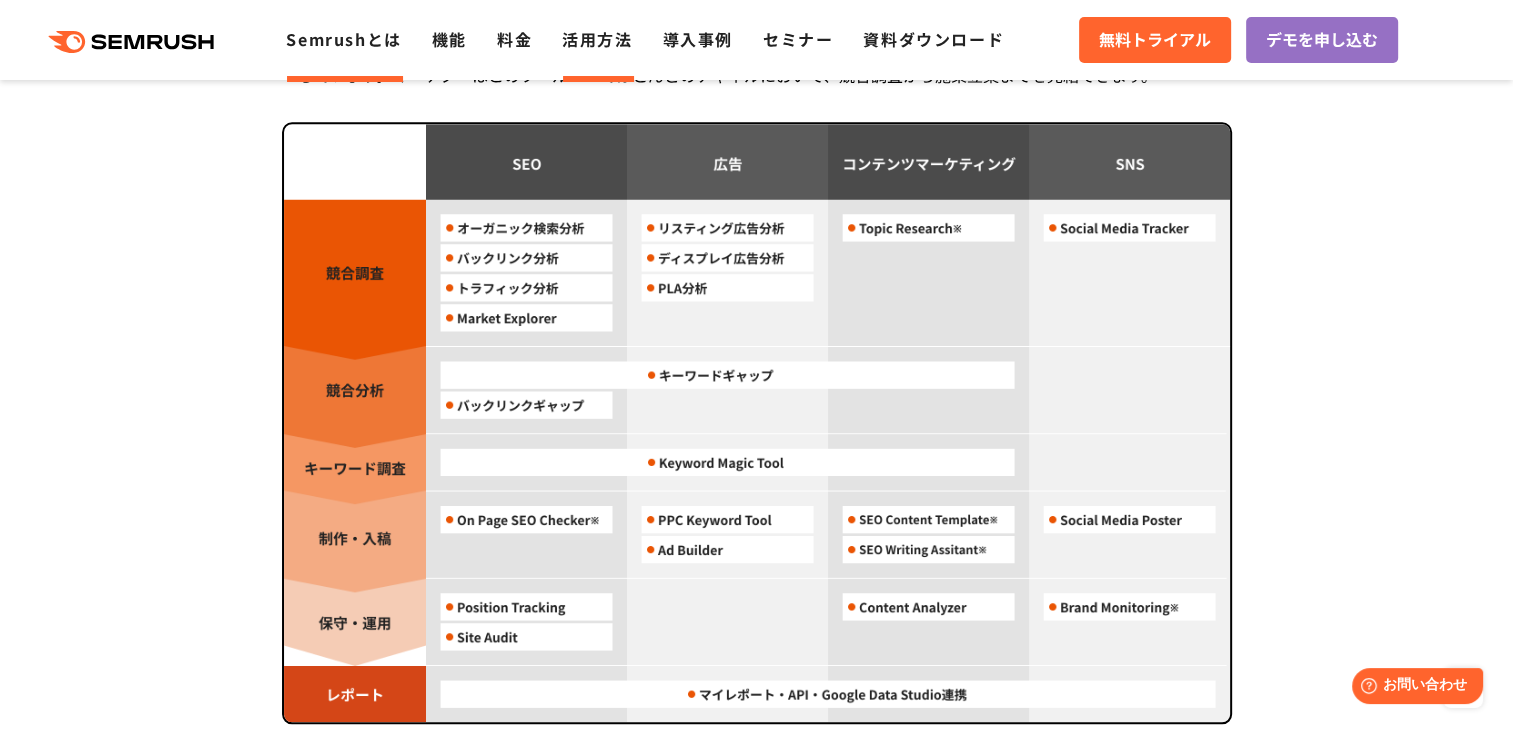 click on "活用方法" at bounding box center [597, 39] 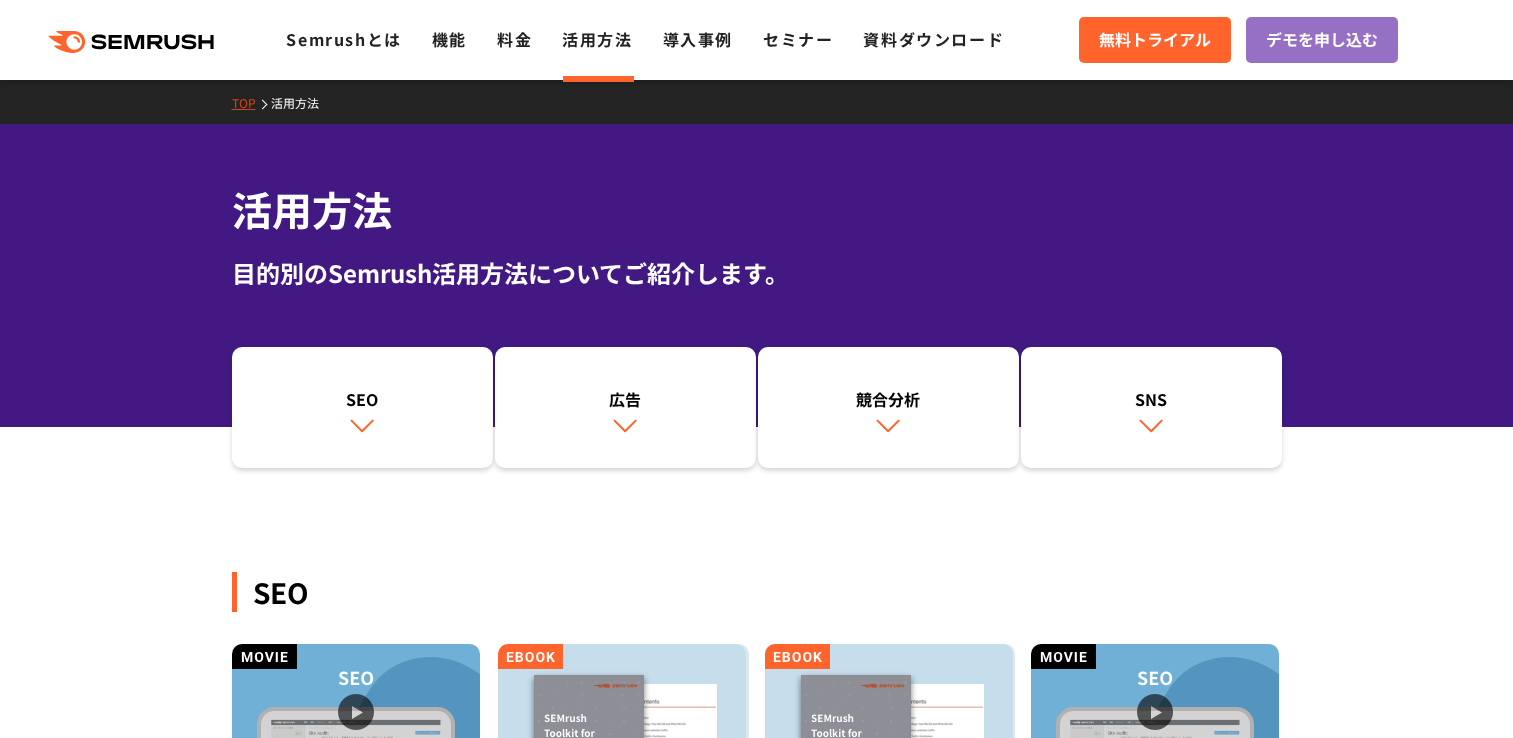 scroll, scrollTop: 300, scrollLeft: 0, axis: vertical 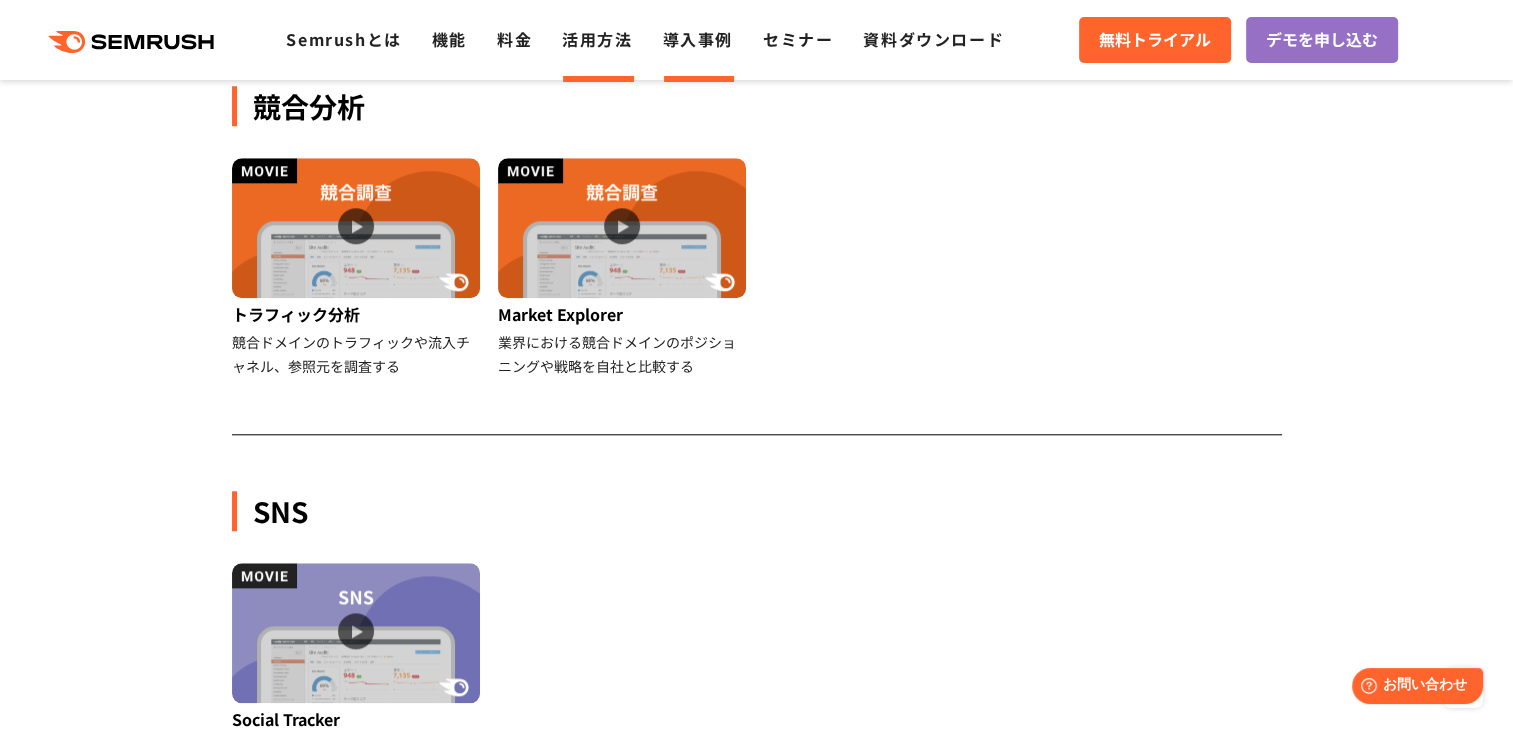 click on "導入事例" at bounding box center [698, 39] 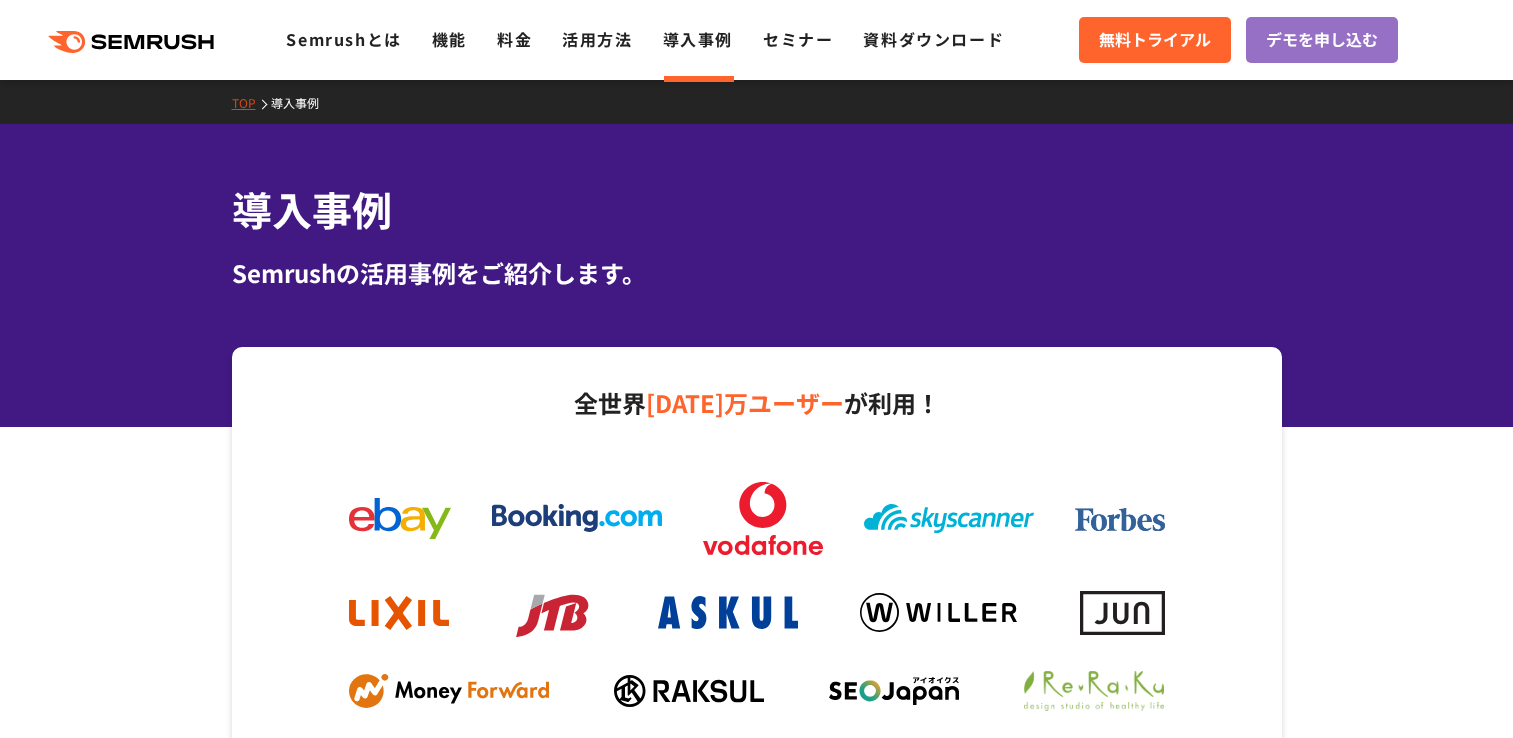 scroll, scrollTop: 0, scrollLeft: 0, axis: both 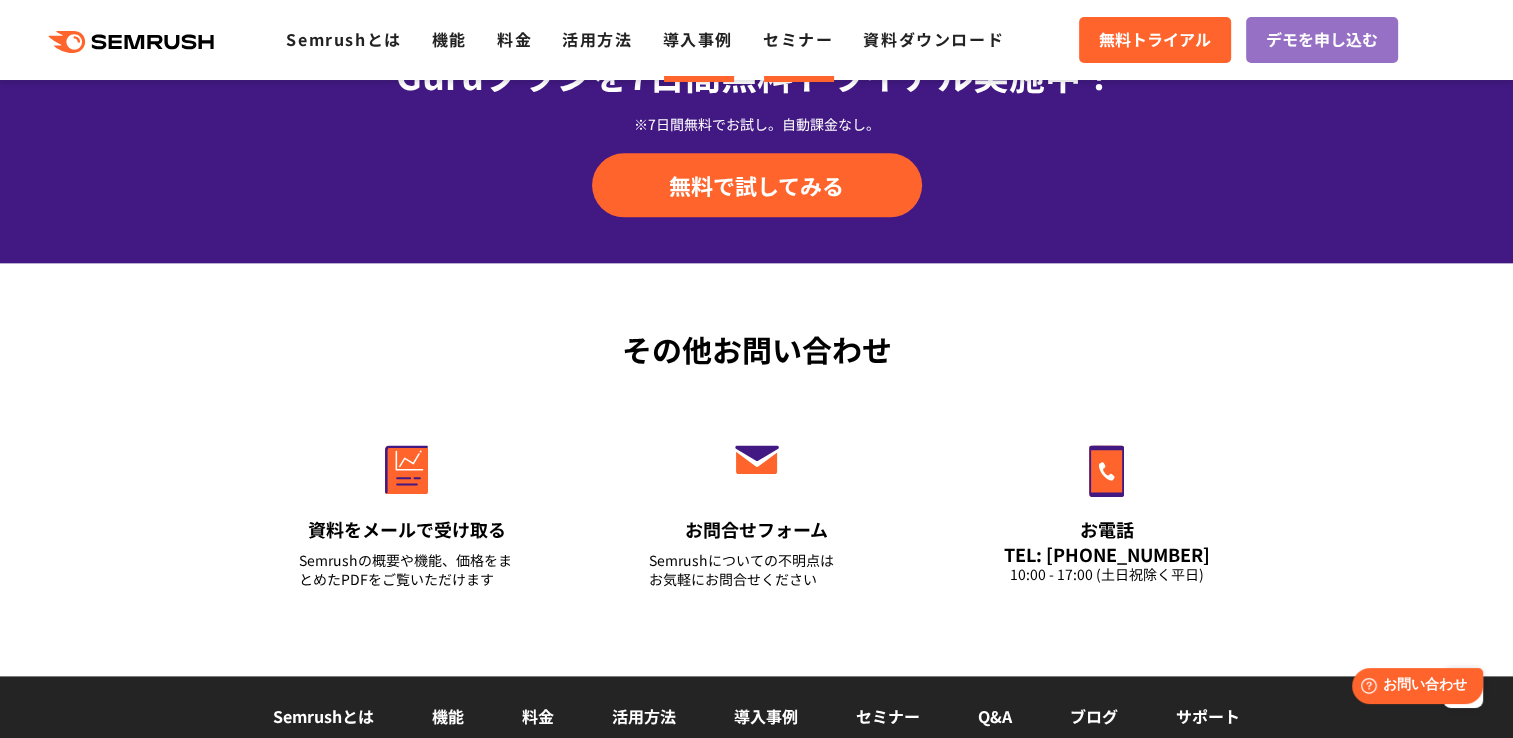 click on "セミナー" at bounding box center [798, 39] 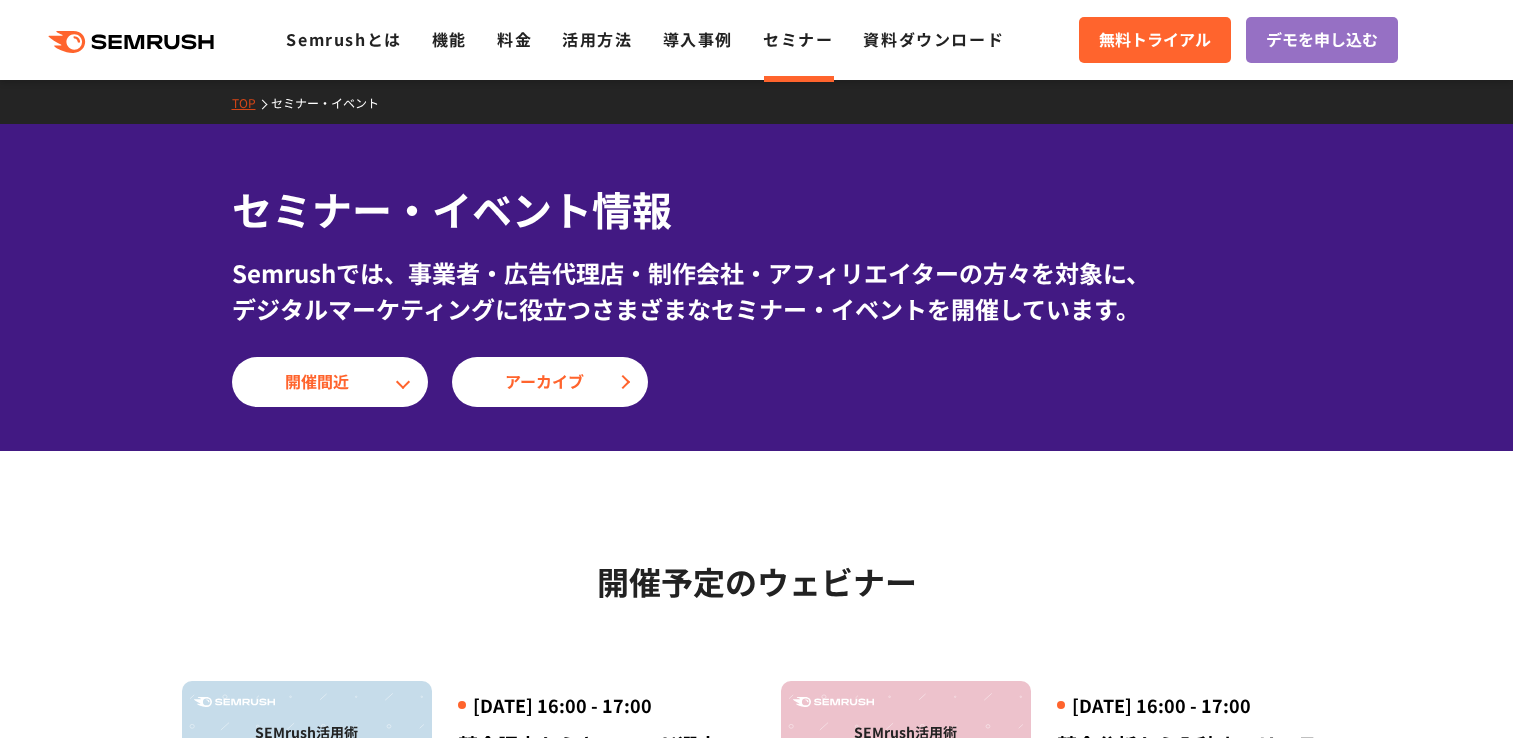 scroll, scrollTop: 0, scrollLeft: 0, axis: both 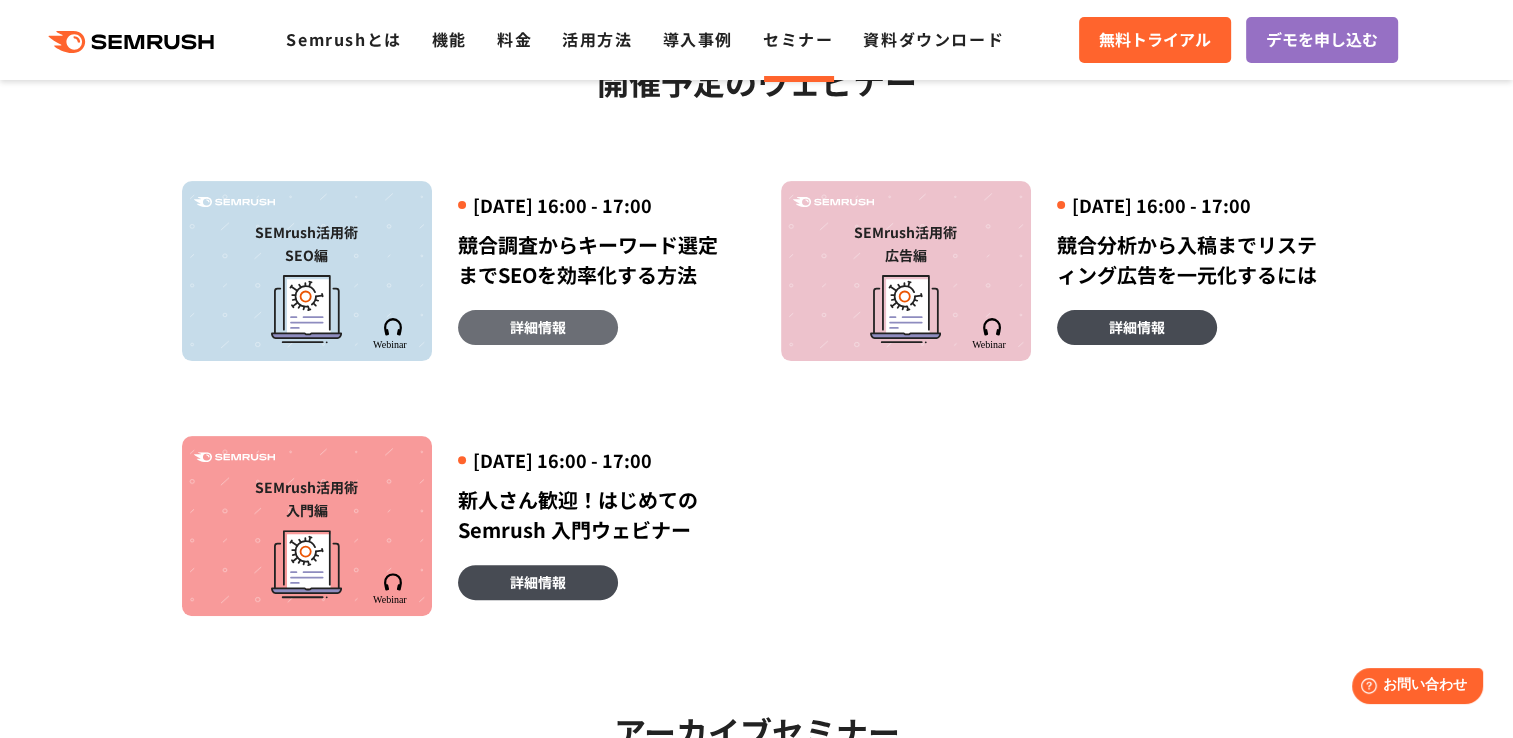 click on "詳細情報" at bounding box center [538, 327] 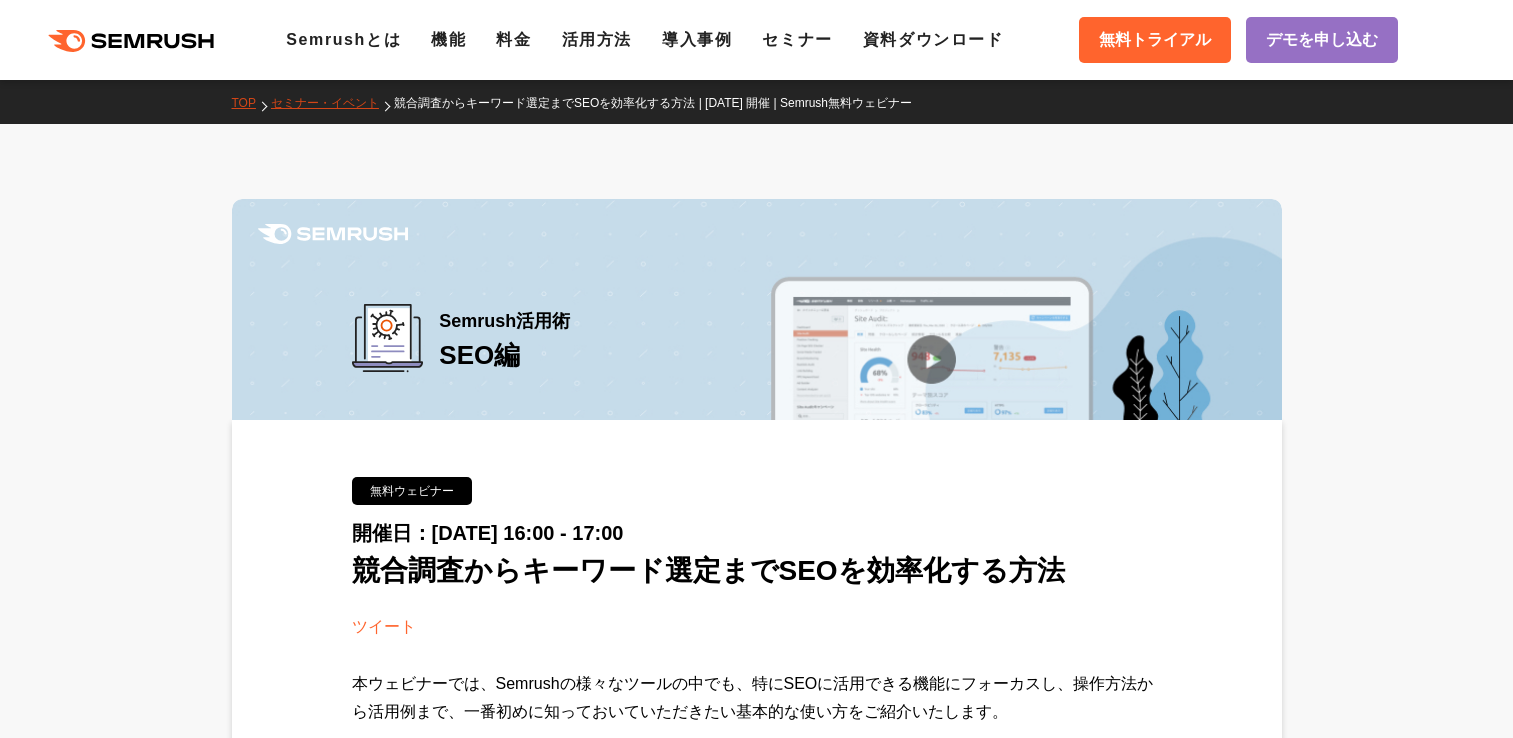 scroll, scrollTop: 0, scrollLeft: 0, axis: both 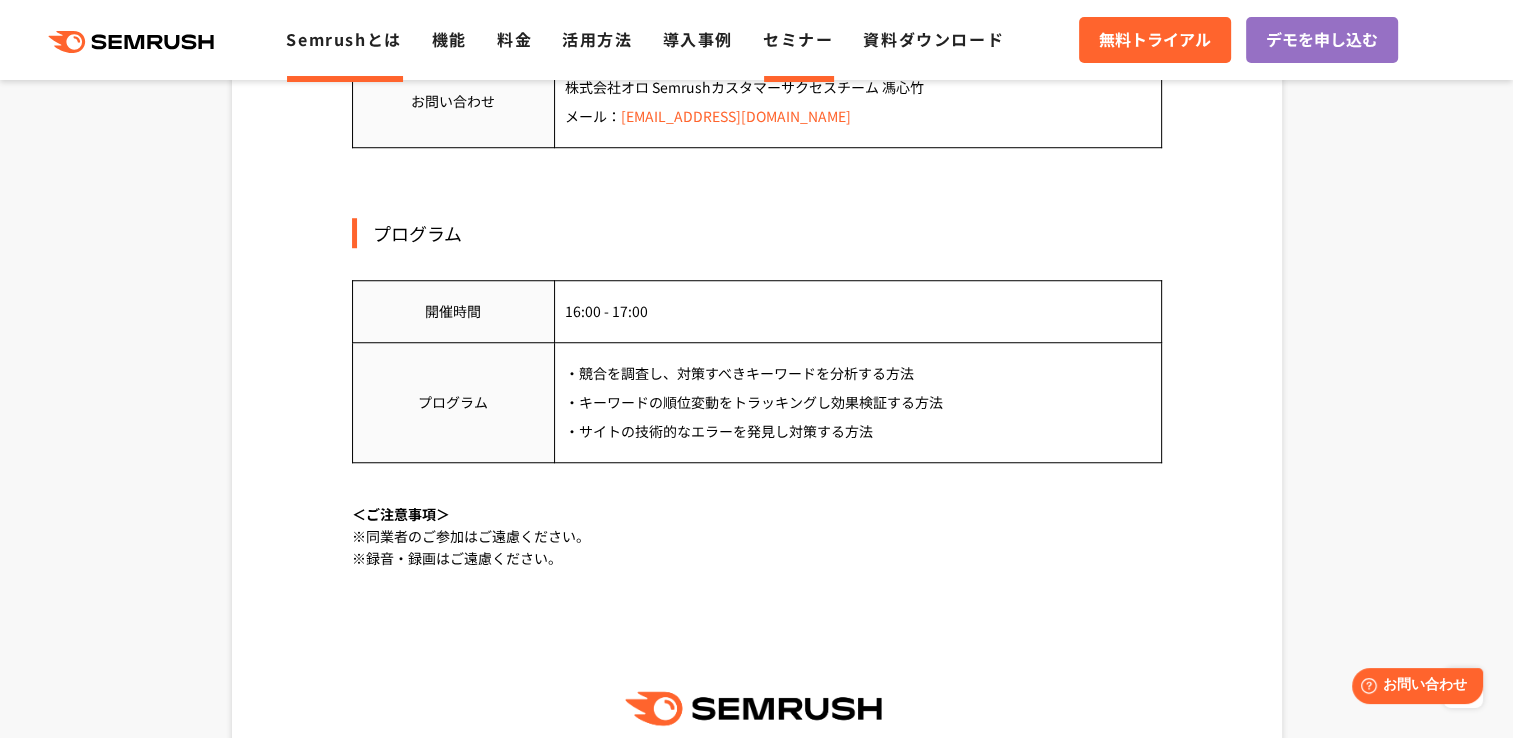 click on "Semrushとは" at bounding box center (343, 39) 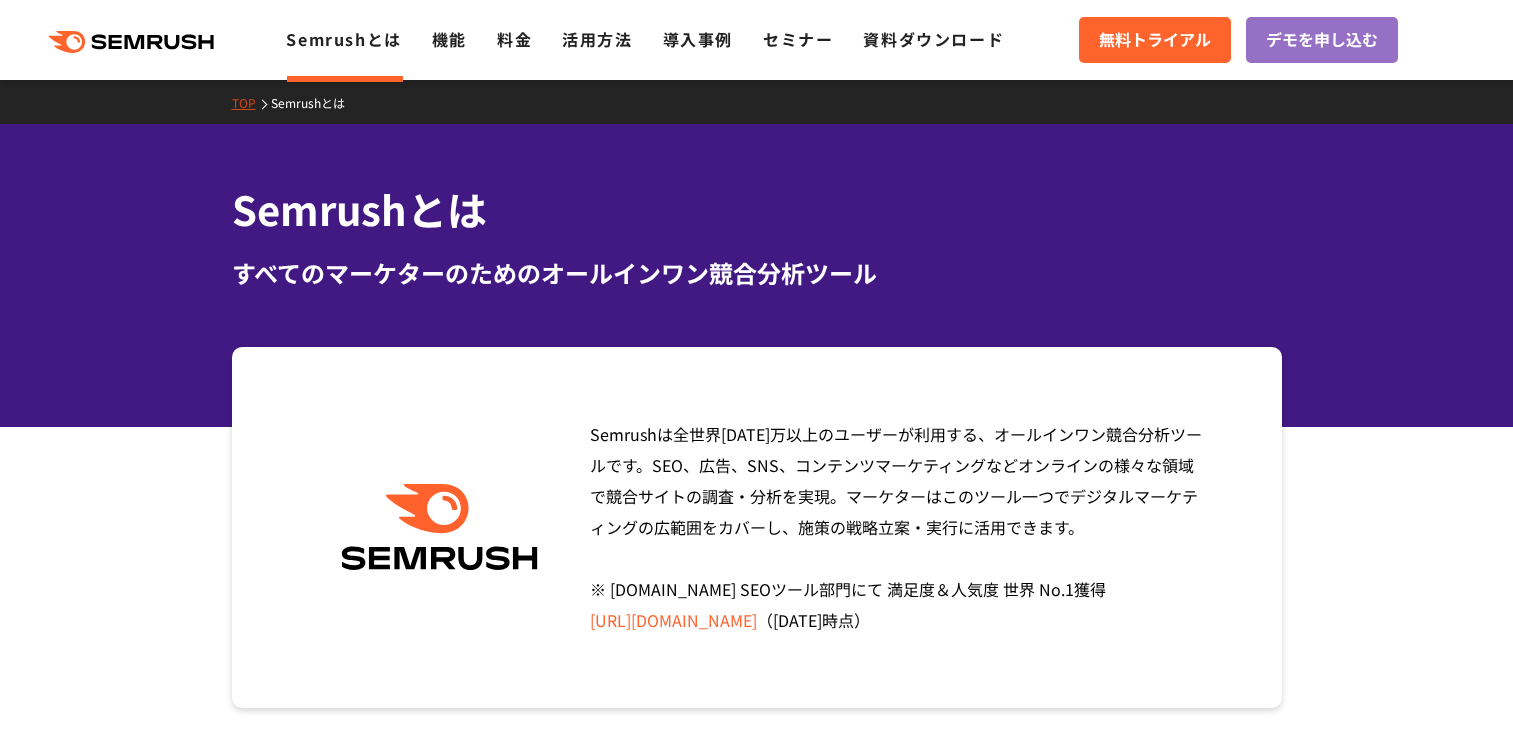 scroll, scrollTop: 0, scrollLeft: 0, axis: both 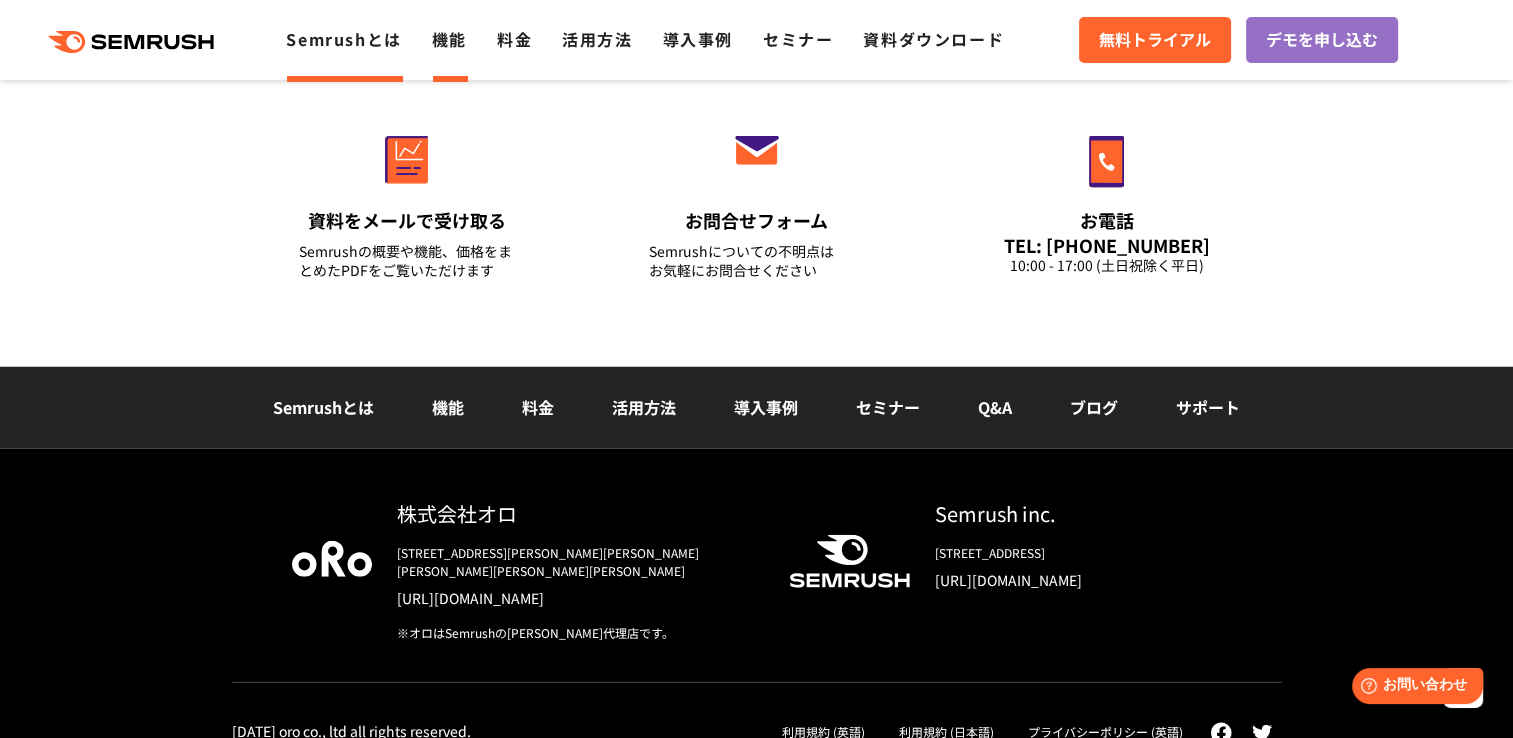 click on "機能" at bounding box center [449, 39] 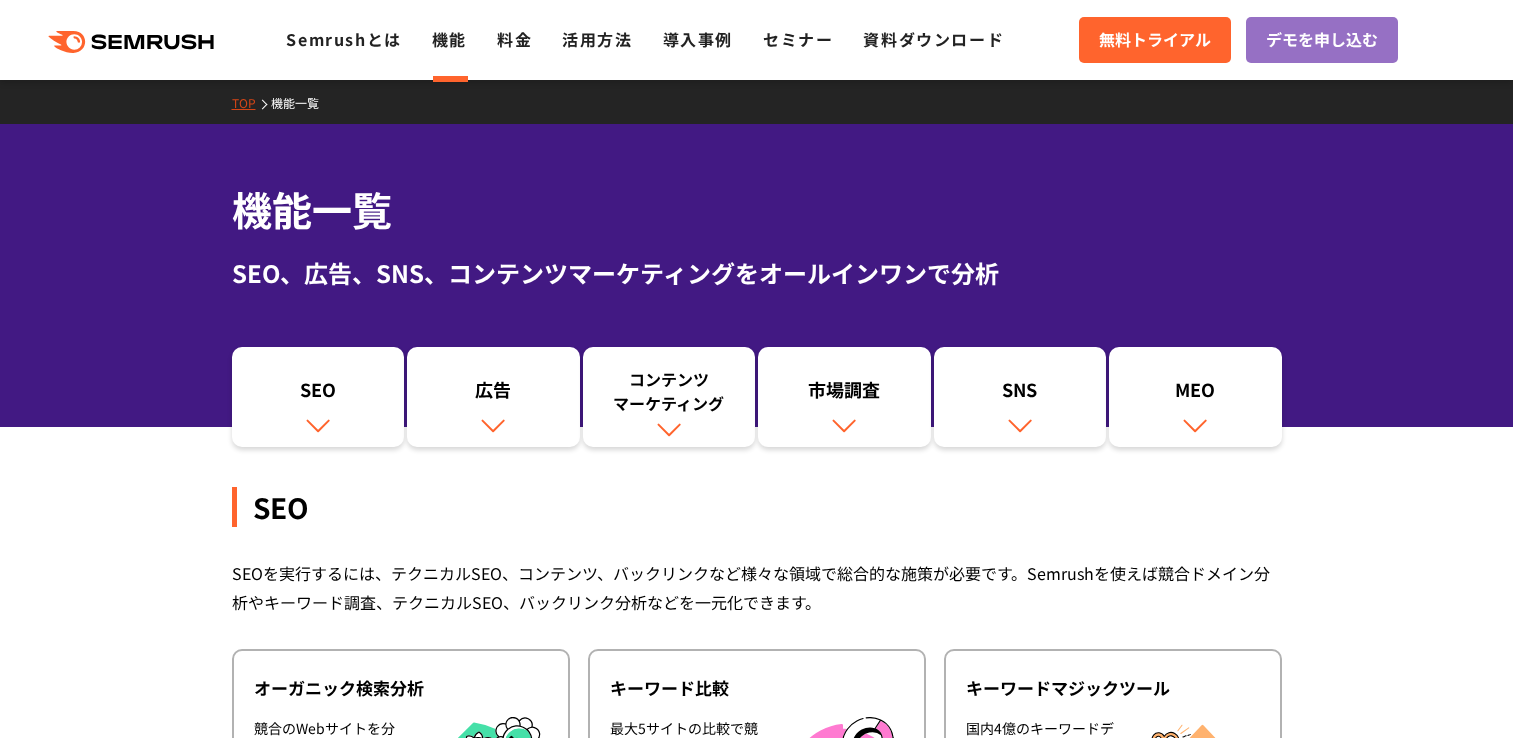 scroll, scrollTop: 400, scrollLeft: 0, axis: vertical 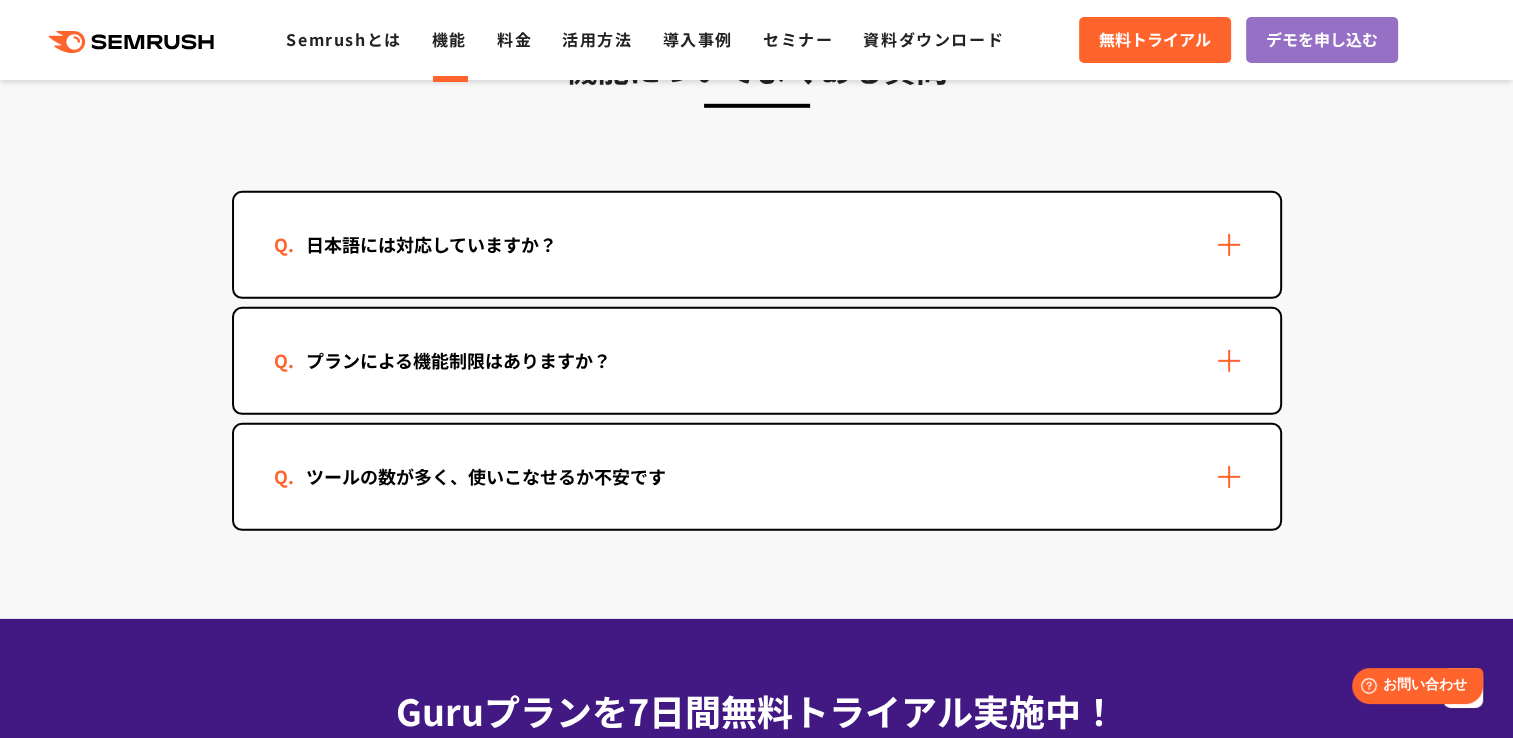 click on "ツールの数が多く、使いこなせるか不安です" at bounding box center (757, 477) 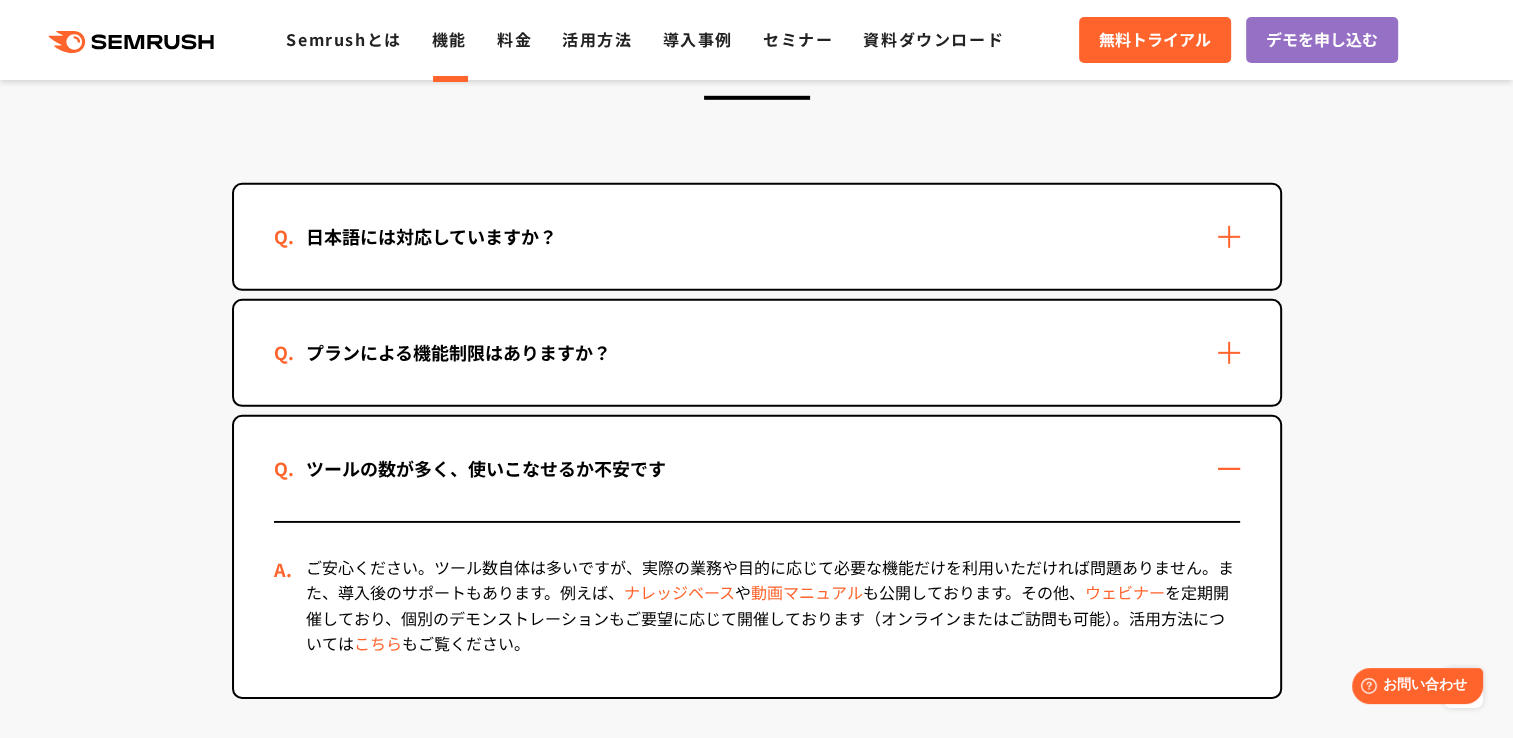 scroll, scrollTop: 6000, scrollLeft: 0, axis: vertical 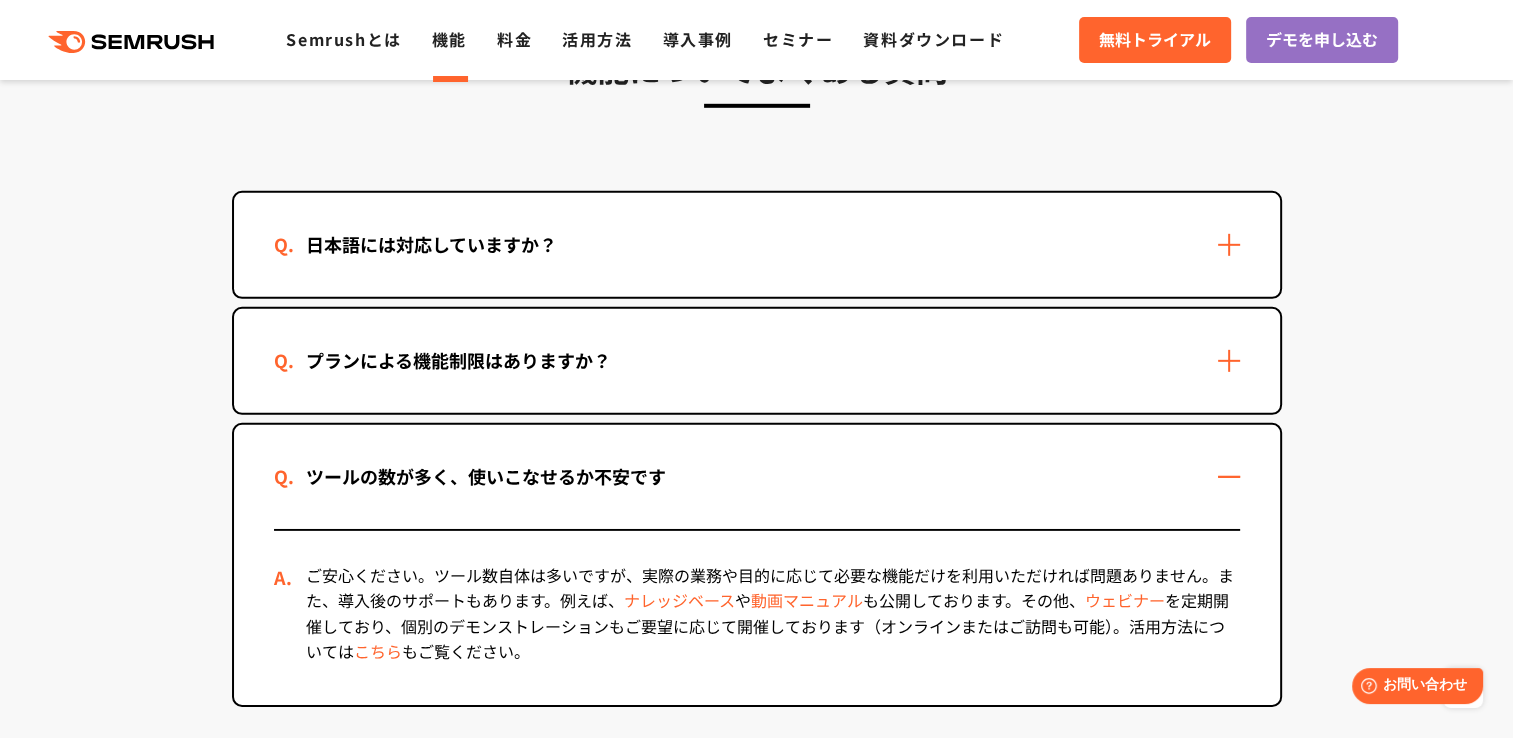 click on "ツールの数が多く、使いこなせるか不安です" at bounding box center [757, 477] 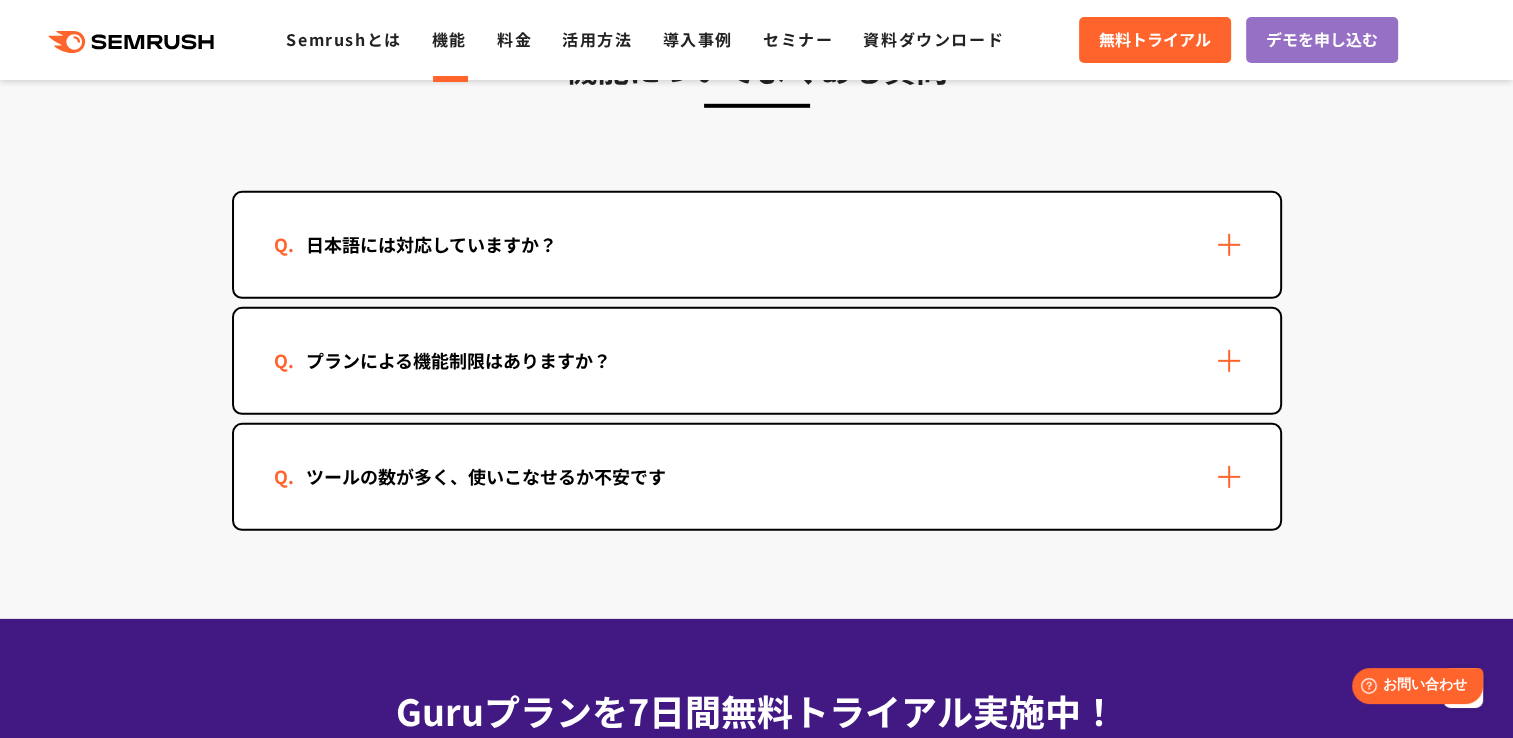 click on "ツールの数が多く、使いこなせるか不安です" at bounding box center [757, 477] 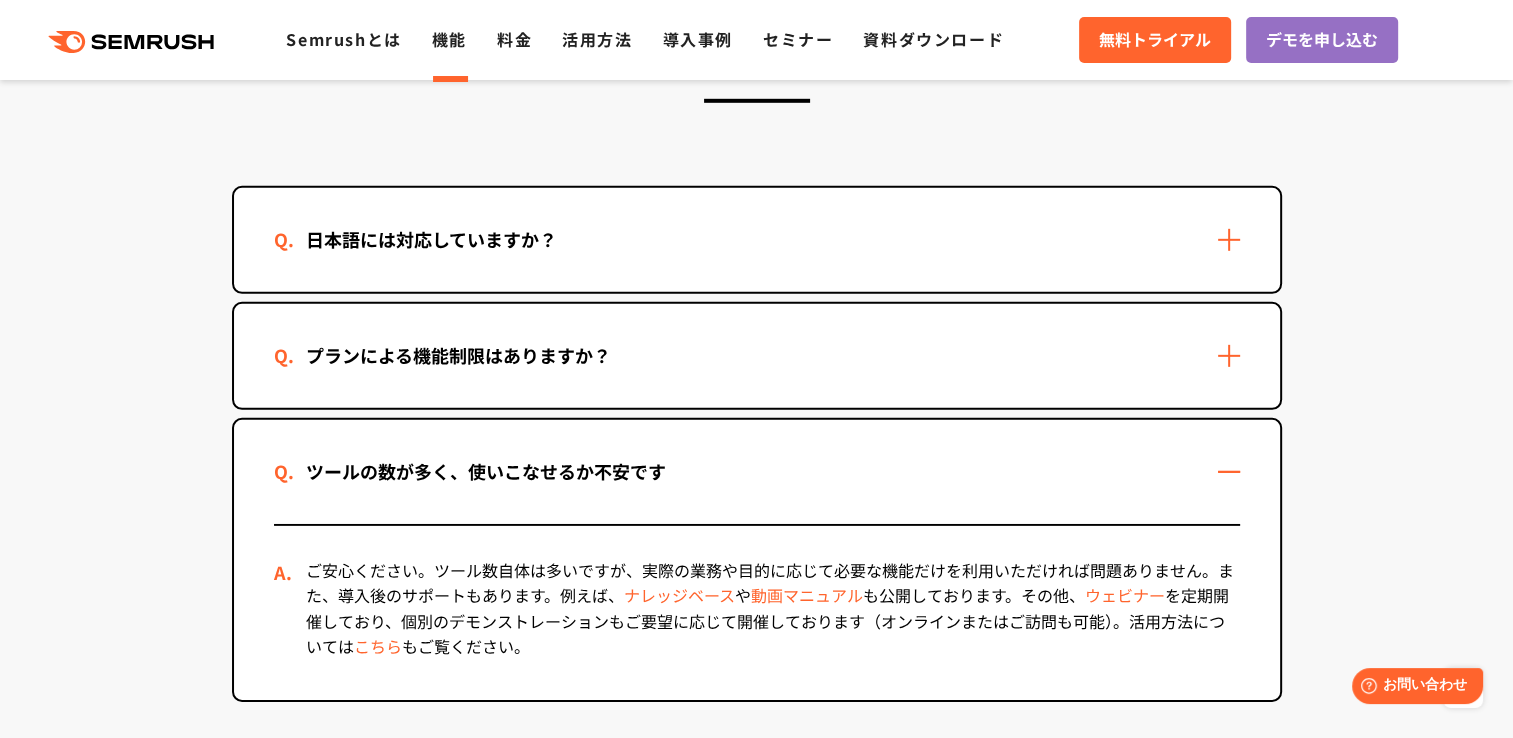 scroll, scrollTop: 6200, scrollLeft: 0, axis: vertical 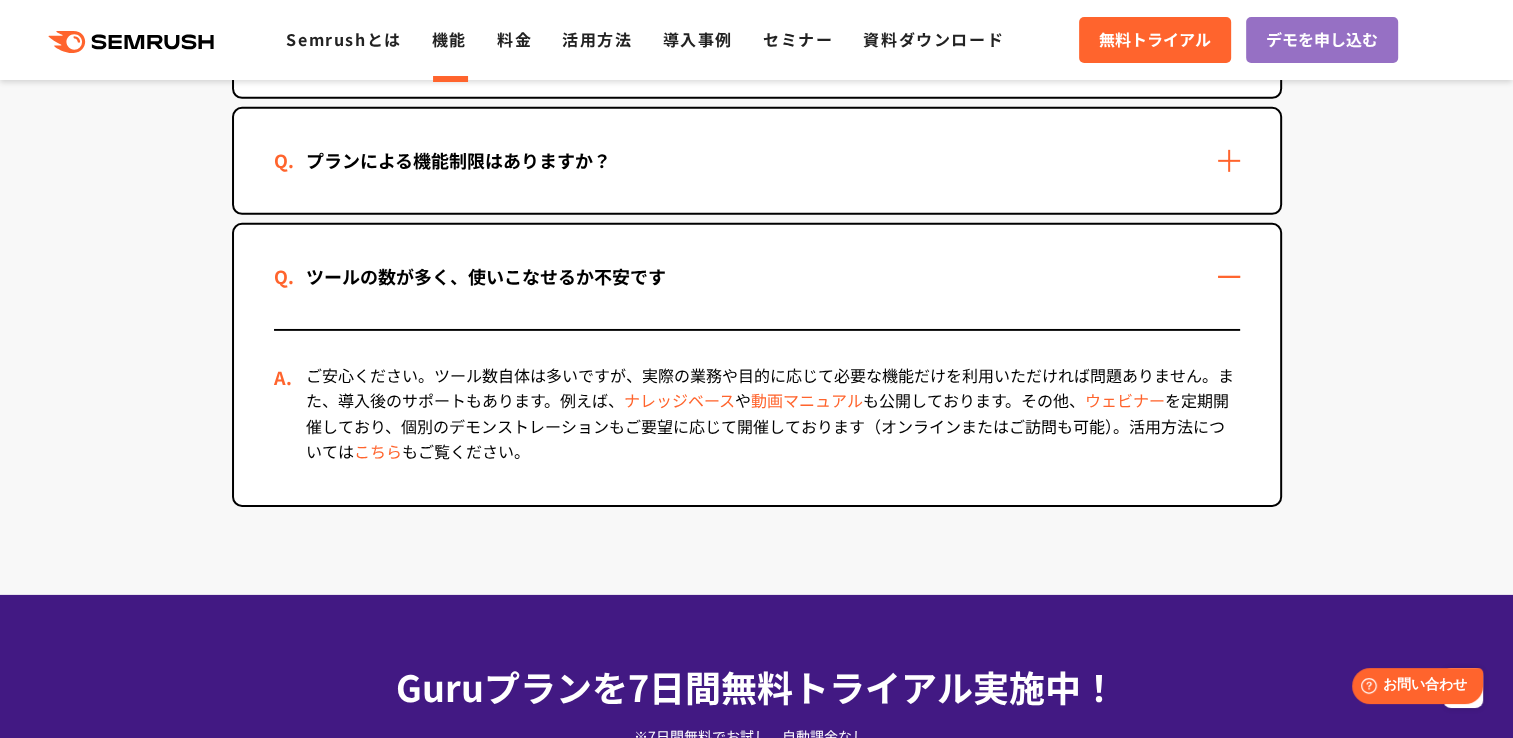 click on "ツールの数が多く、使いこなせるか不安です" at bounding box center [757, 277] 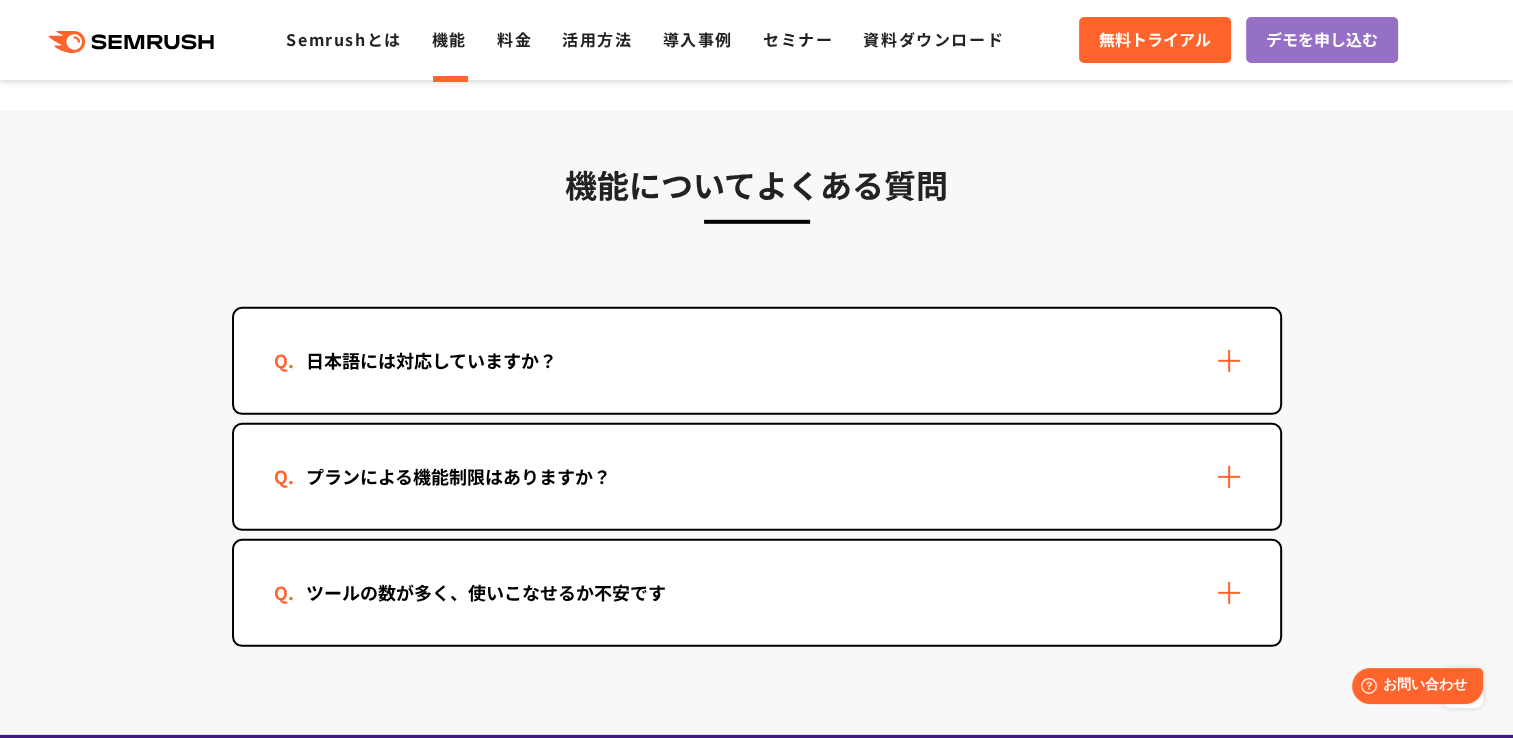 scroll, scrollTop: 6000, scrollLeft: 0, axis: vertical 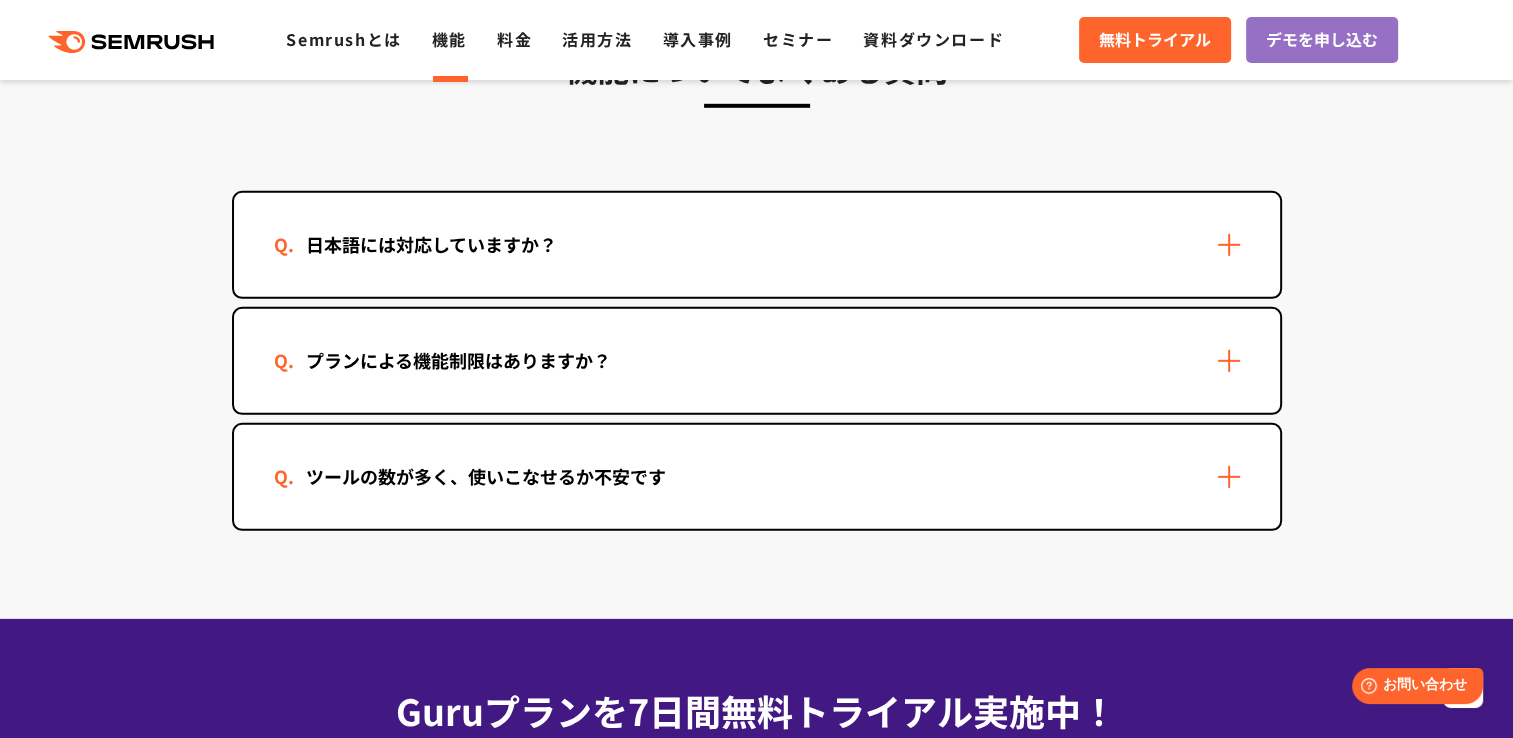 click on "日本語には対応していますか？" at bounding box center [431, 244] 